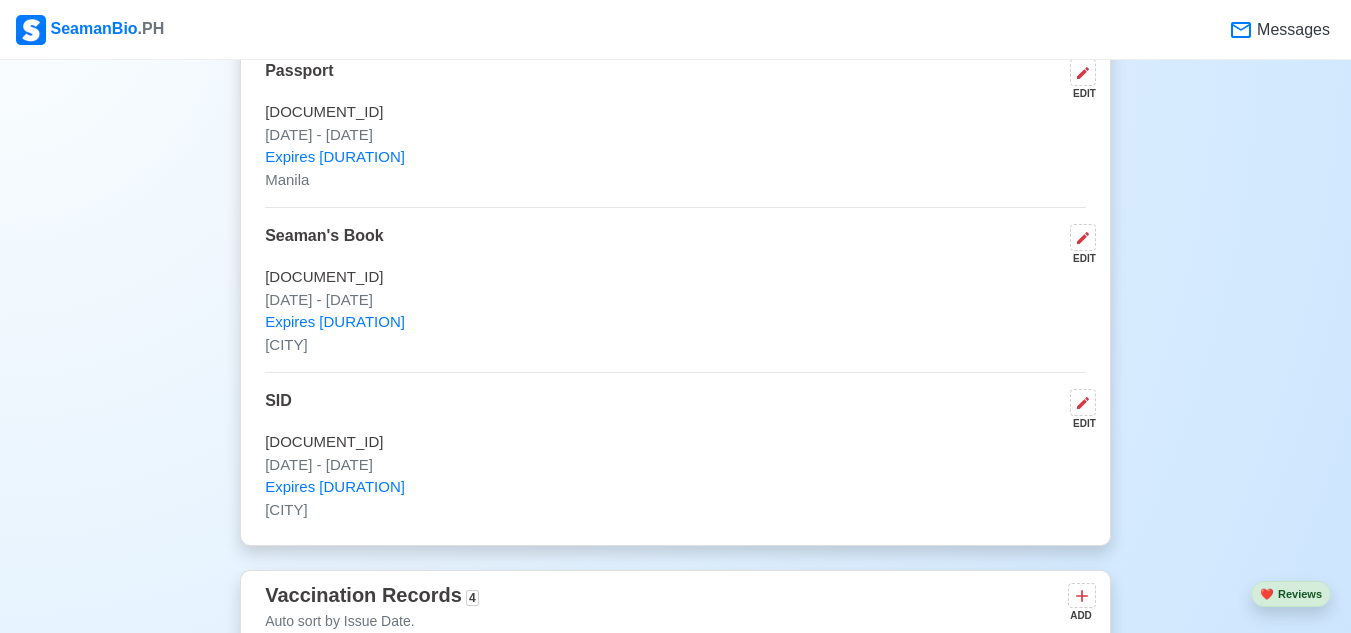 scroll, scrollTop: 1700, scrollLeft: 0, axis: vertical 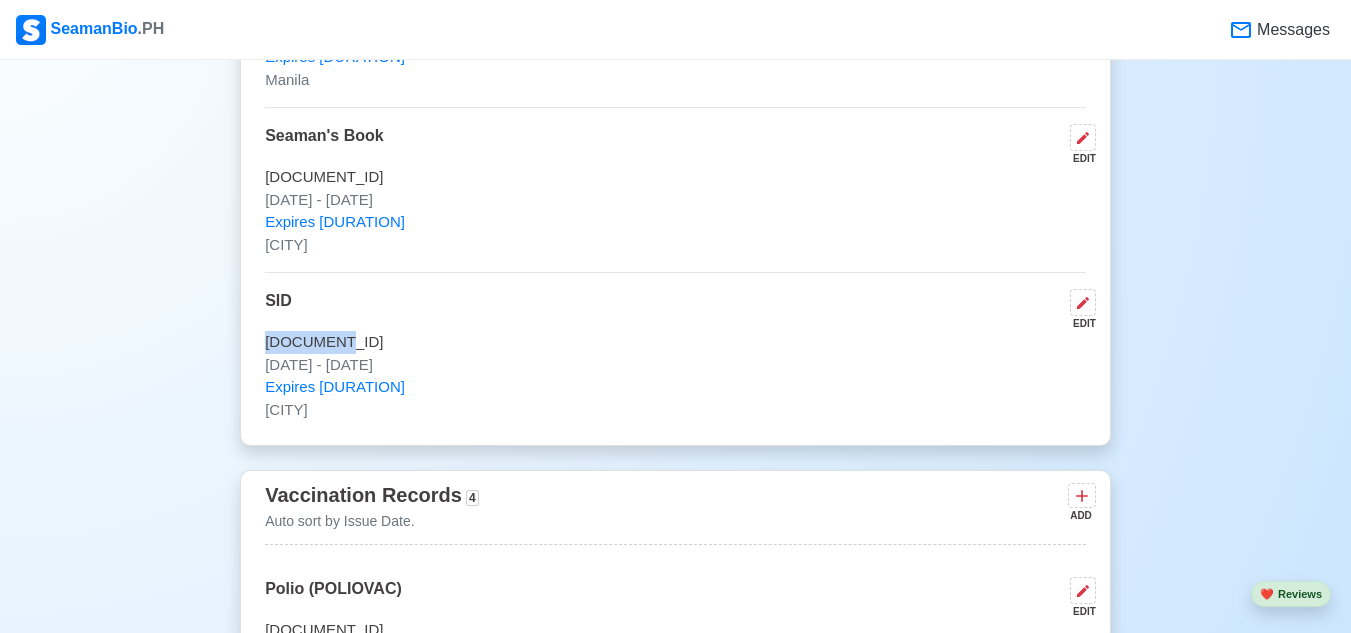 drag, startPoint x: 347, startPoint y: 346, endPoint x: 264, endPoint y: 357, distance: 83.725746 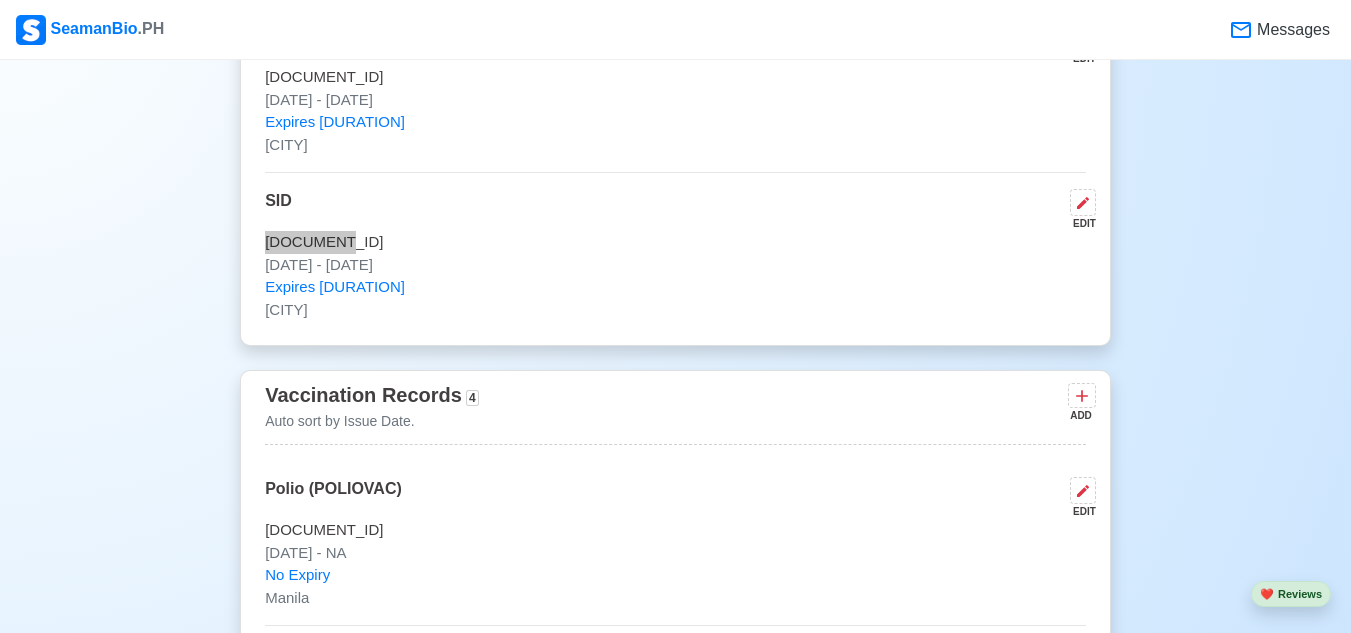 scroll, scrollTop: 1700, scrollLeft: 0, axis: vertical 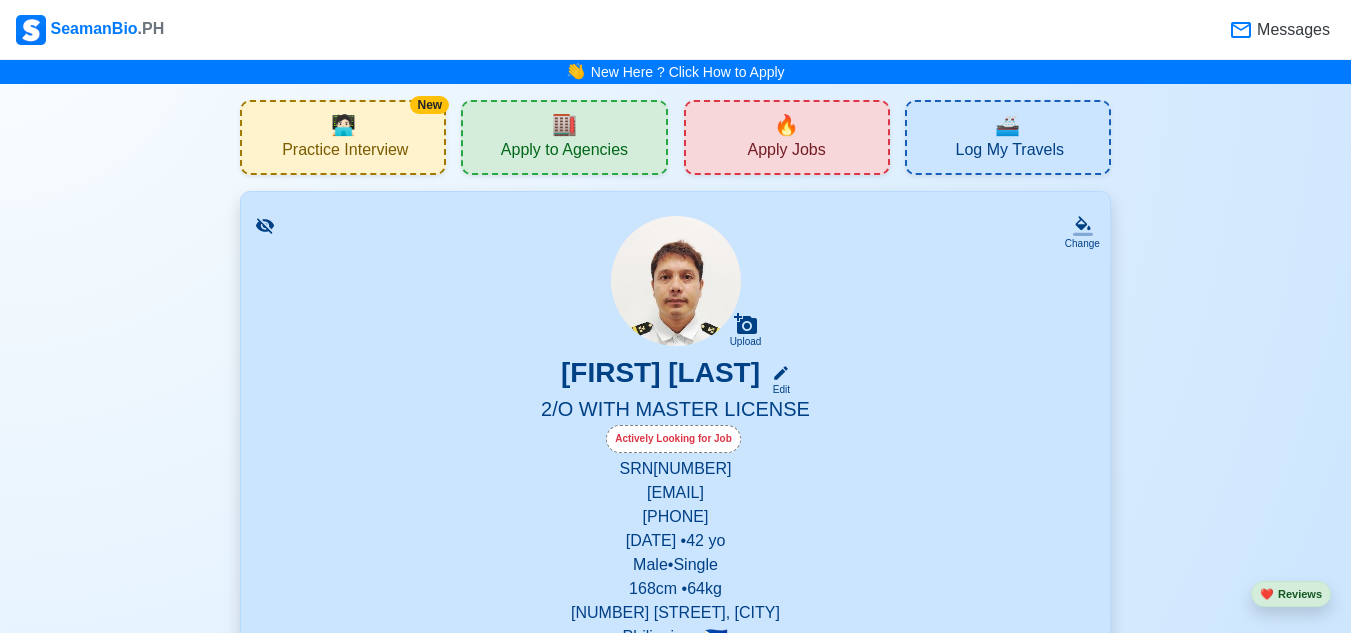 click on "Apply Jobs" at bounding box center [786, 152] 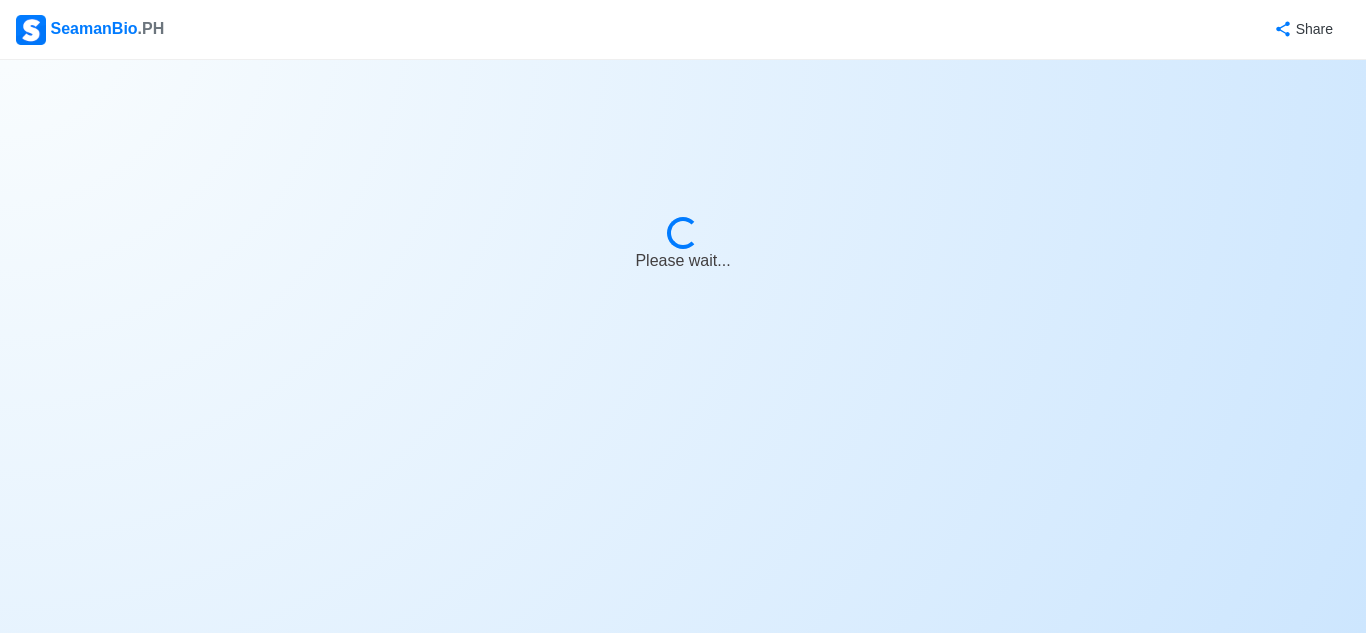 select on "2nd Officer" 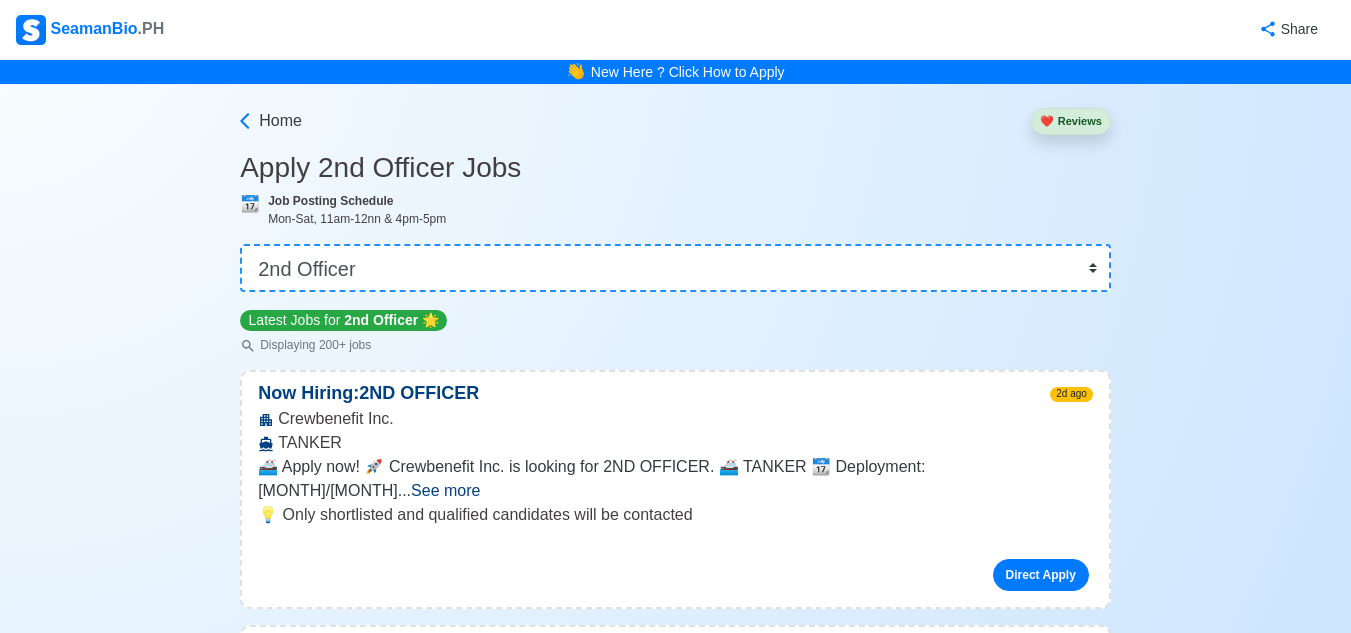 click on "See more" at bounding box center [445, 490] 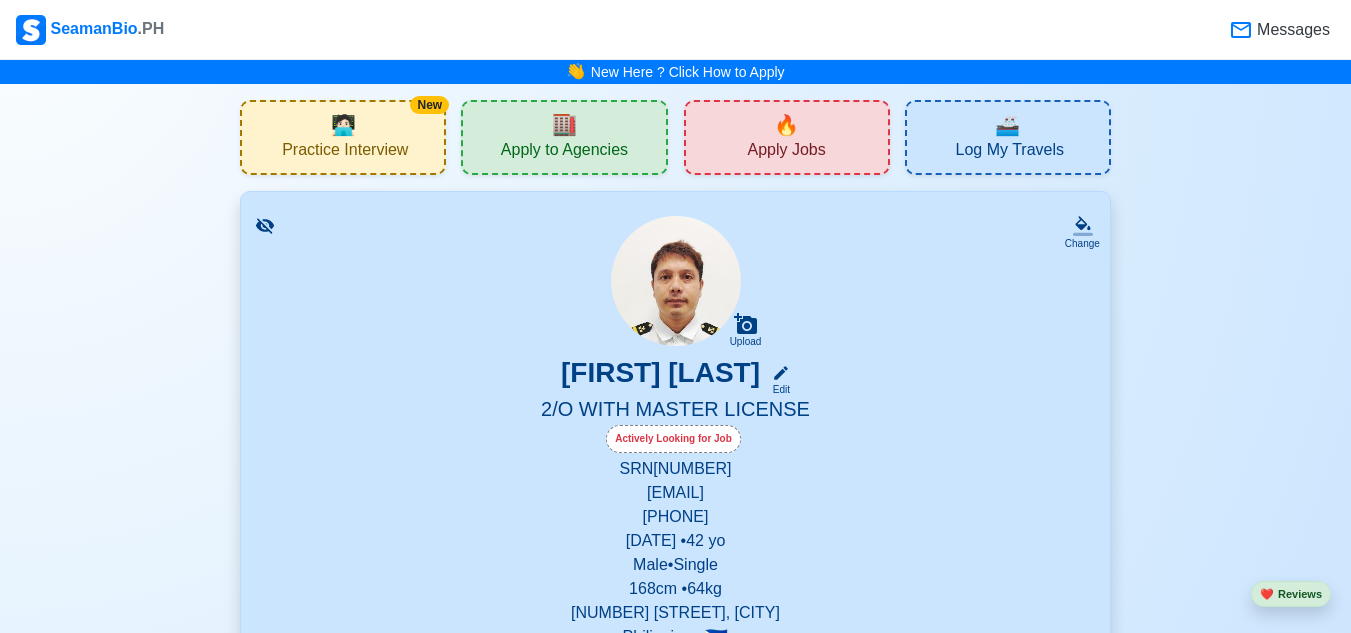 click on "2/O WITH MASTER LICENSE" at bounding box center [675, 411] 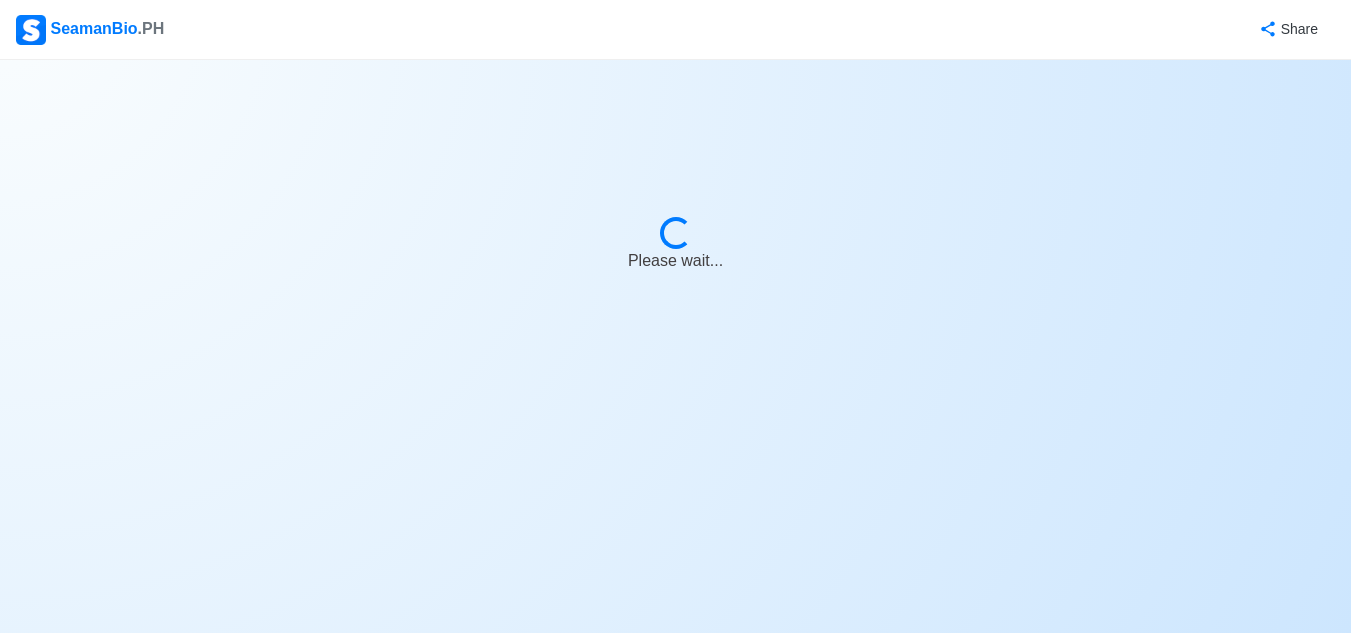 select on "Actively Looking for Job" 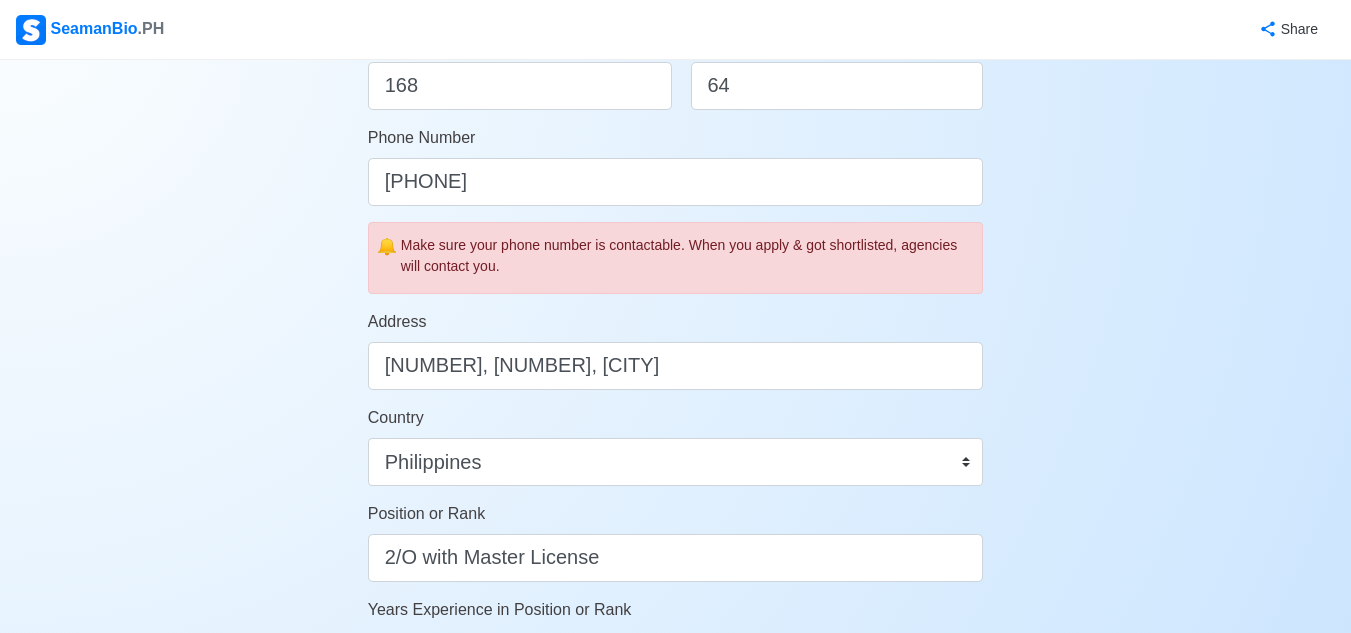scroll, scrollTop: 700, scrollLeft: 0, axis: vertical 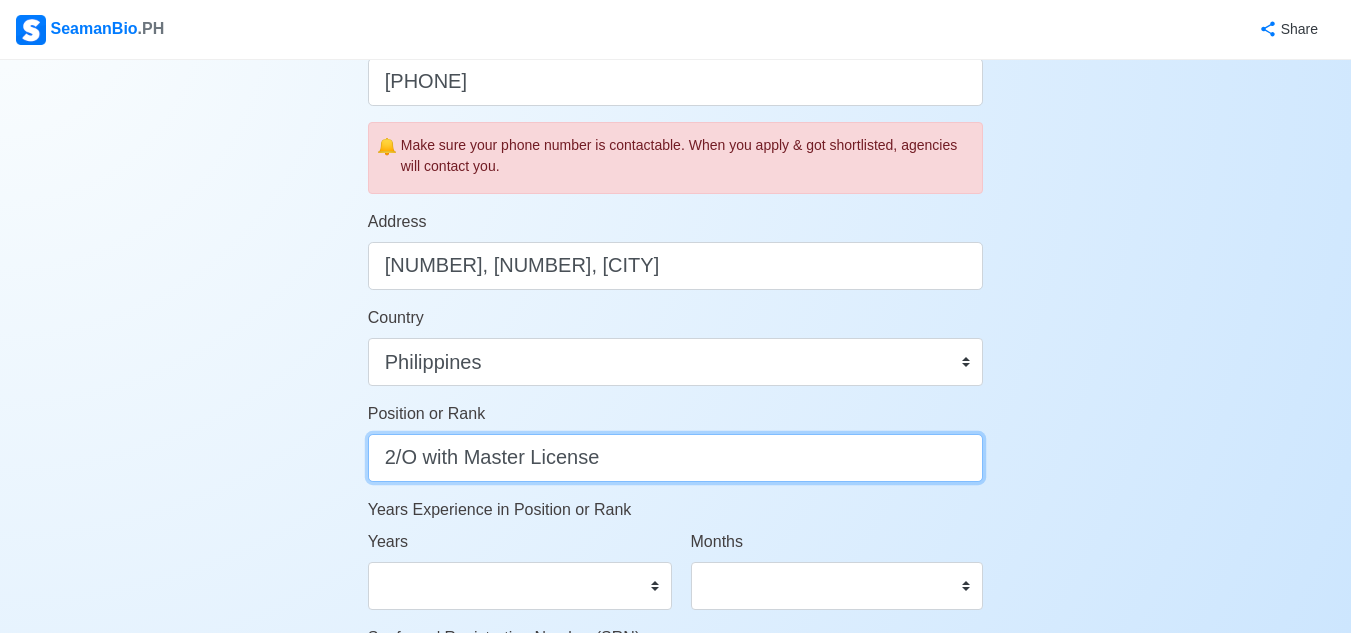 click on "2/O with Master License" at bounding box center [676, 458] 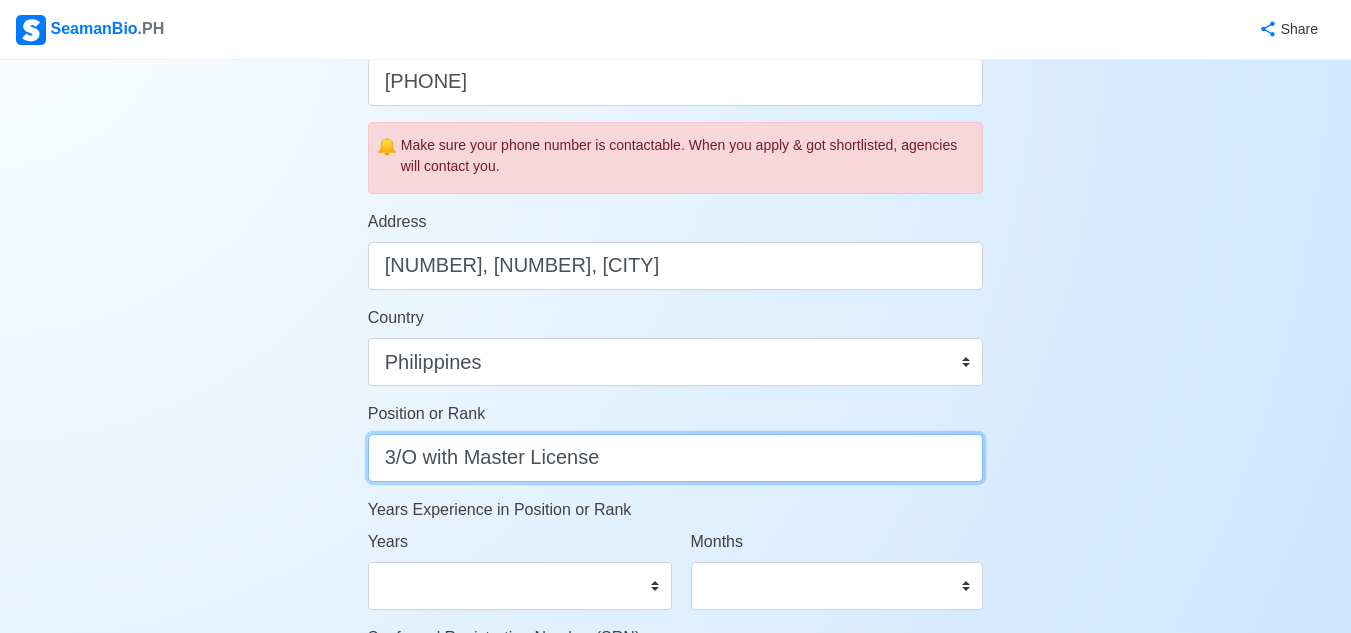 scroll, scrollTop: 800, scrollLeft: 0, axis: vertical 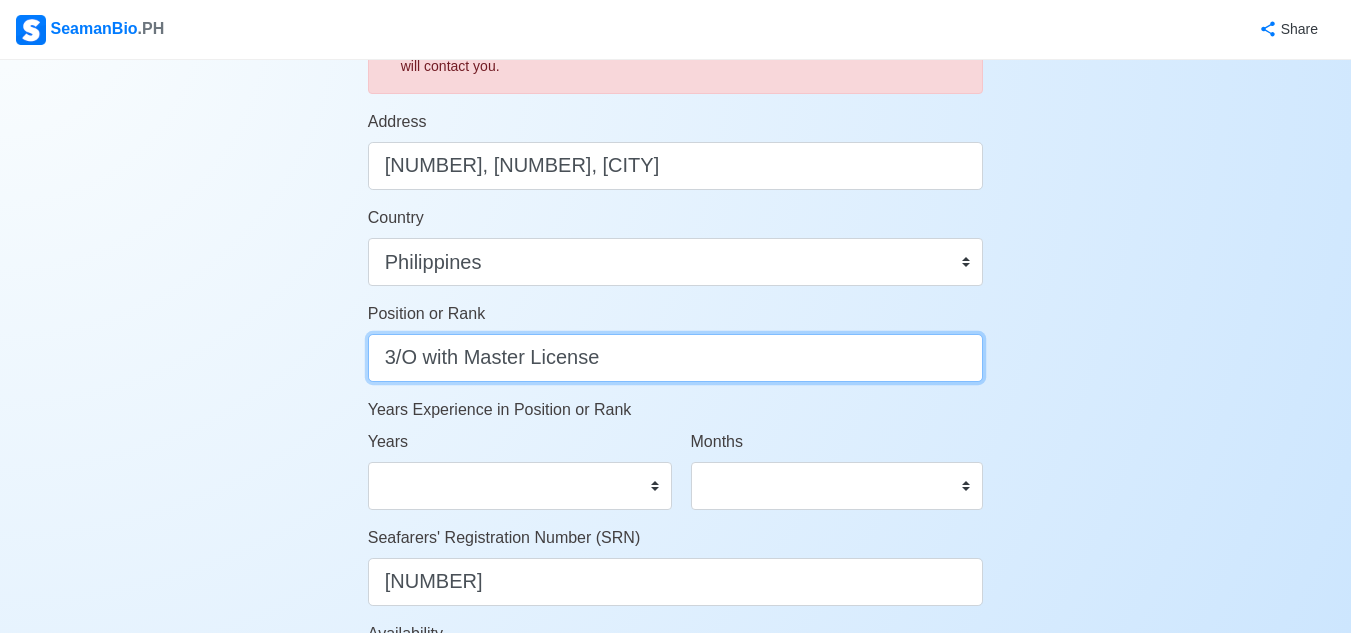 type on "3/O with Master License" 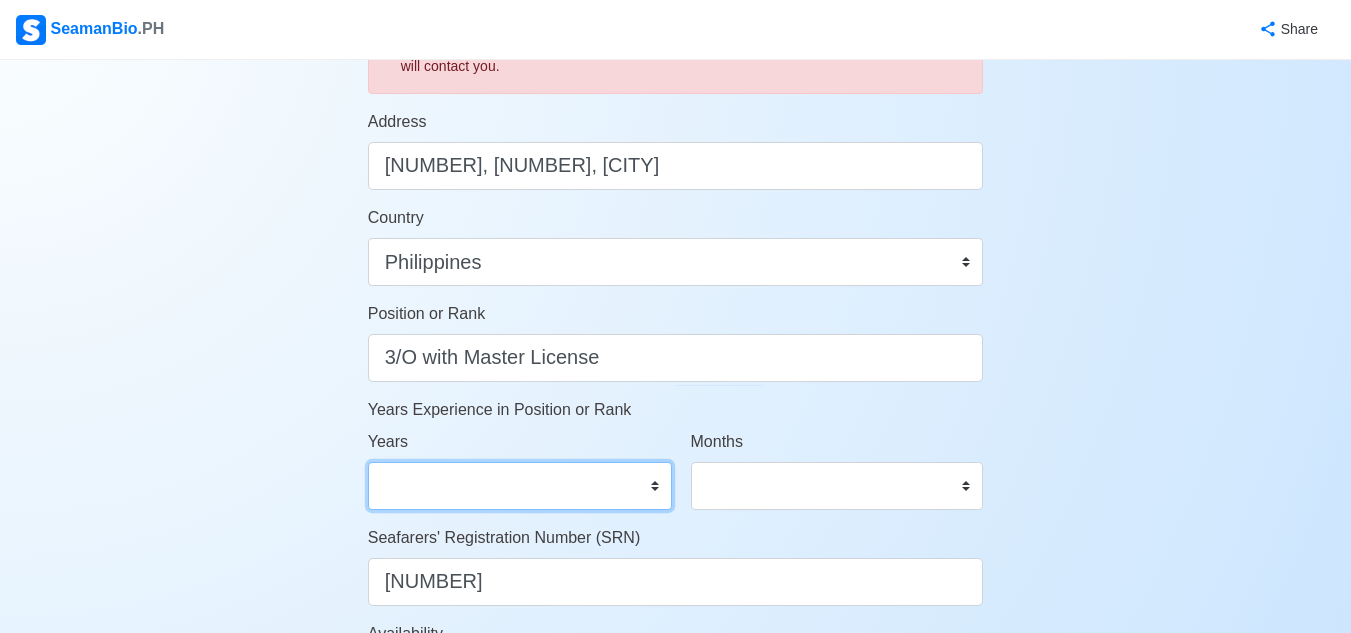 click on "0 1 2 3 4 5 6 7 8 9 10 11 12 13 14 15 16 17 18 19 20 21 22 23 24 25 26 27 28 29 30 31 32 33 34 35 36 37 38 39 40 41 42 43 44 45 46 47 48 49 50" at bounding box center [520, 486] 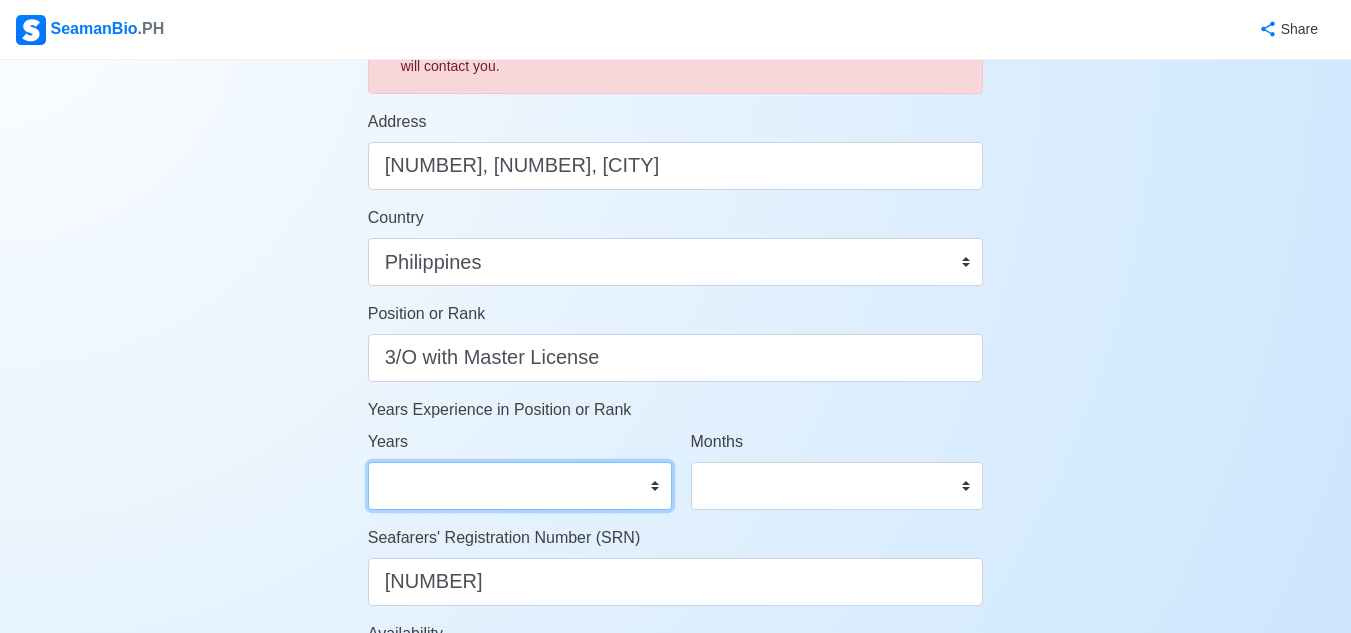 click on "0 1 2 3 4 5 6 7 8 9 10 11 12 13 14 15 16 17 18 19 20 21 22 23 24 25 26 27 28 29 30 31 32 33 34 35 36 37 38 39 40 41 42 43 44 45 46 47 48 49 50" at bounding box center [520, 486] 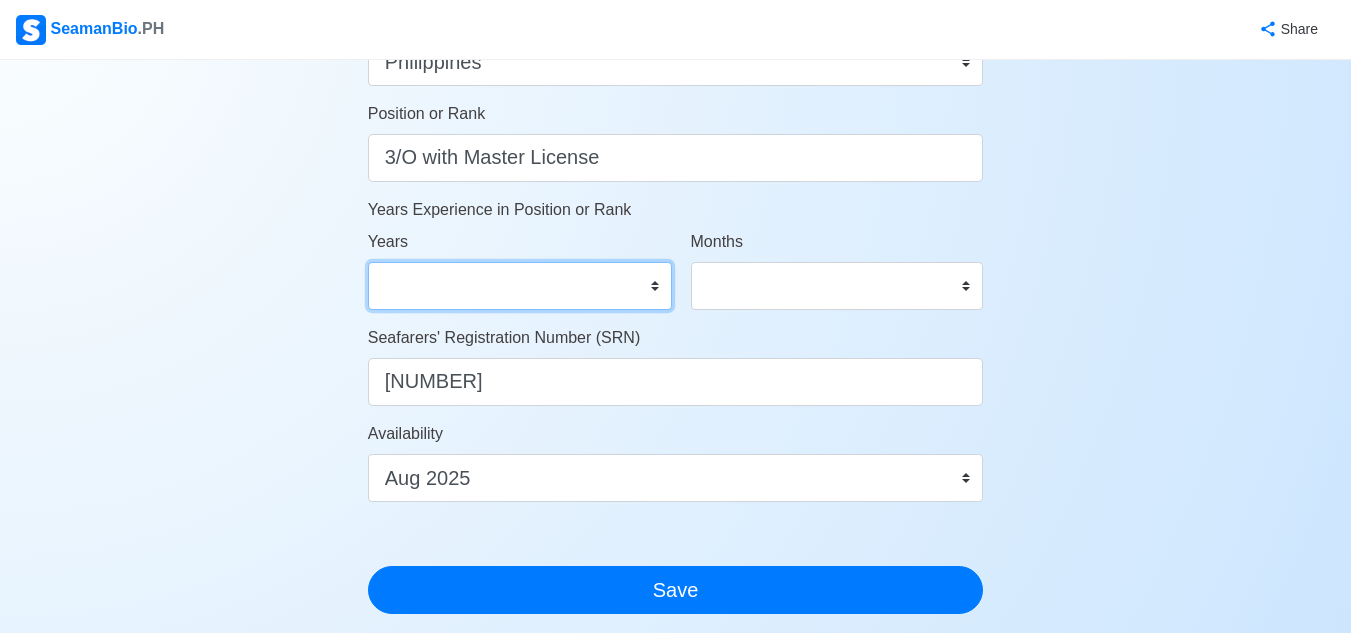 click on "0 1 2 3 4 5 6 7 8 9 10 11 12 13 14 15 16 17 18 19 20 21 22 23 24 25 26 27 28 29 30 31 32 33 34 35 36 37 38 39 40 41 42 43 44 45 46 47 48 49 50" at bounding box center [520, 286] 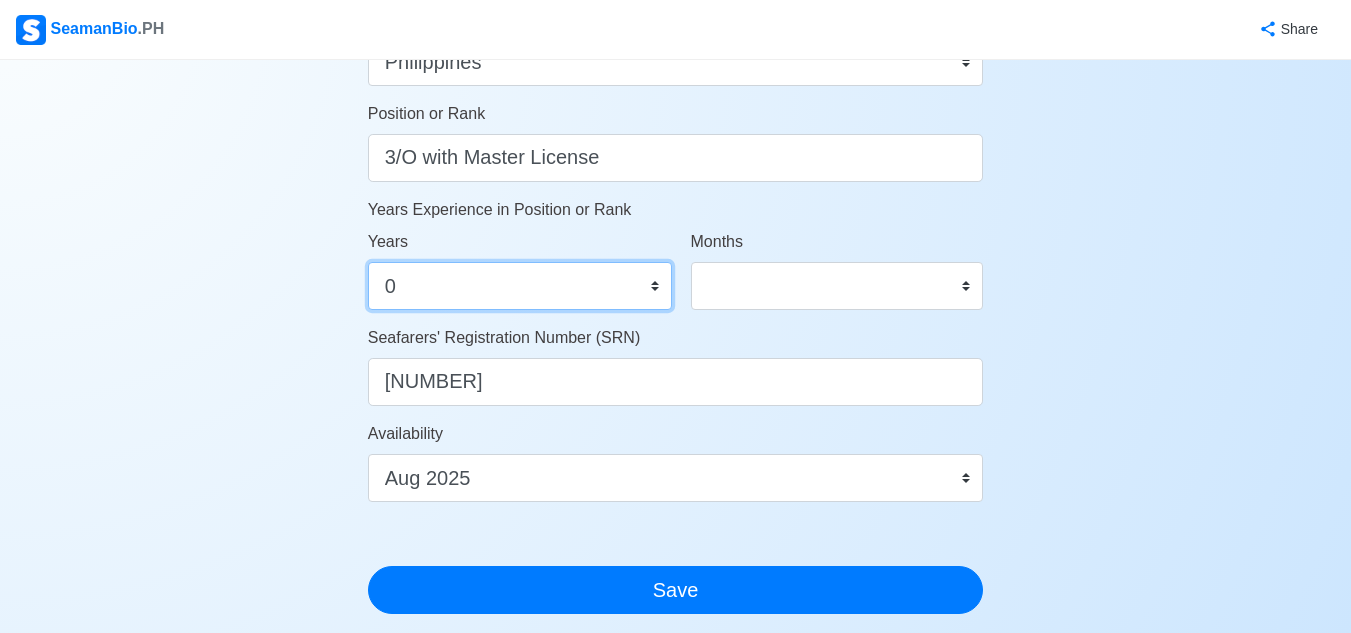 click on "0 1 2 3 4 5 6 7 8 9 10 11 12 13 14 15 16 17 18 19 20 21 22 23 24 25 26 27 28 29 30 31 32 33 34 35 36 37 38 39 40 41 42 43 44 45 46 47 48 49 50" at bounding box center [520, 286] 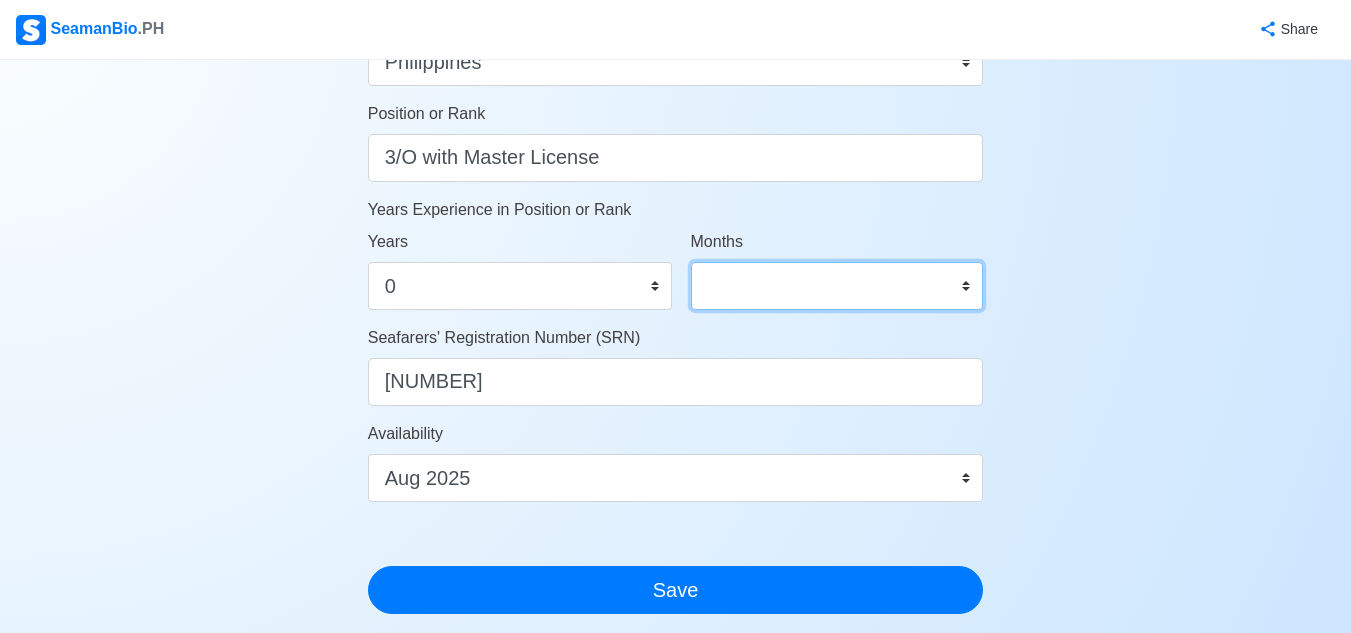 click on "0 1 2 3 4 5 6 7 8 9 10 11" at bounding box center (837, 286) 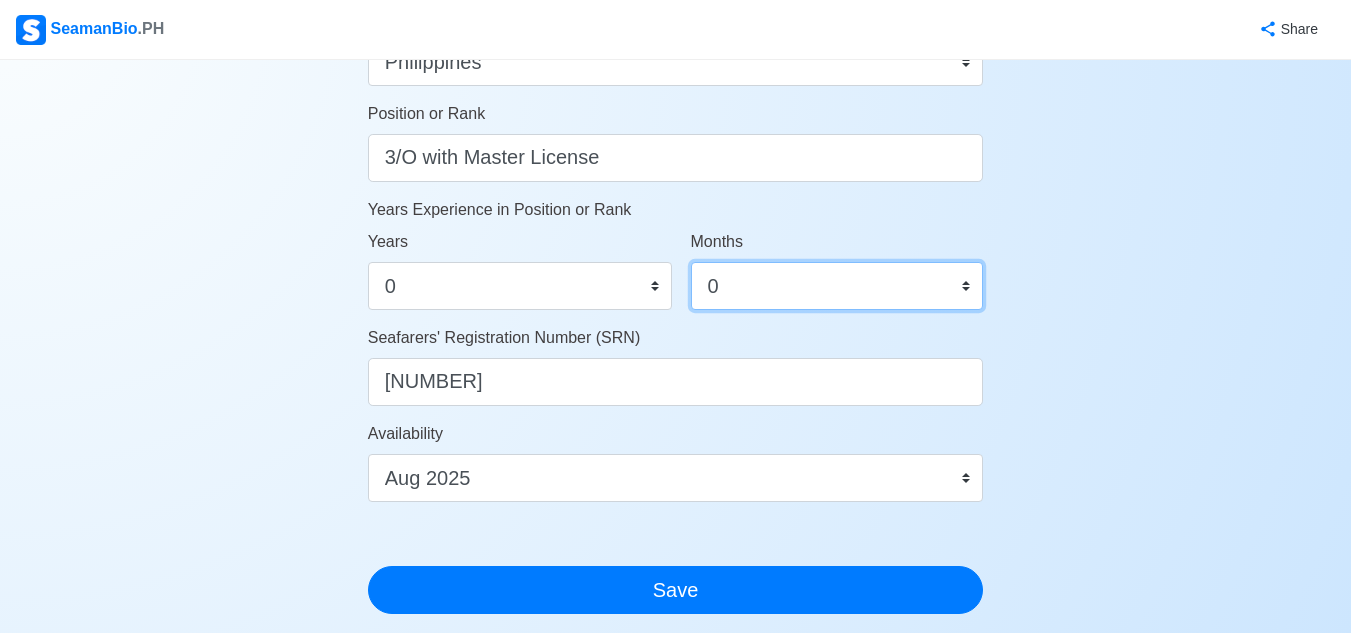 click on "0 1 2 3 4 5 6 7 8 9 10 11" at bounding box center [837, 286] 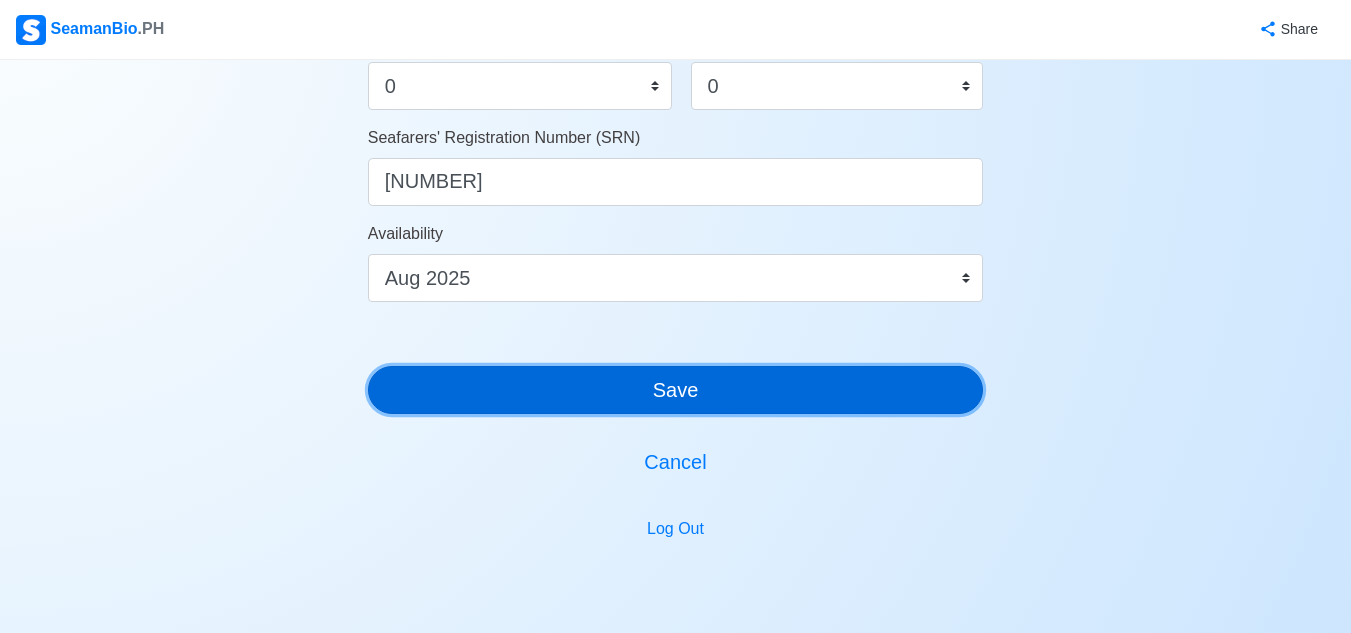 click on "Save" at bounding box center (676, 390) 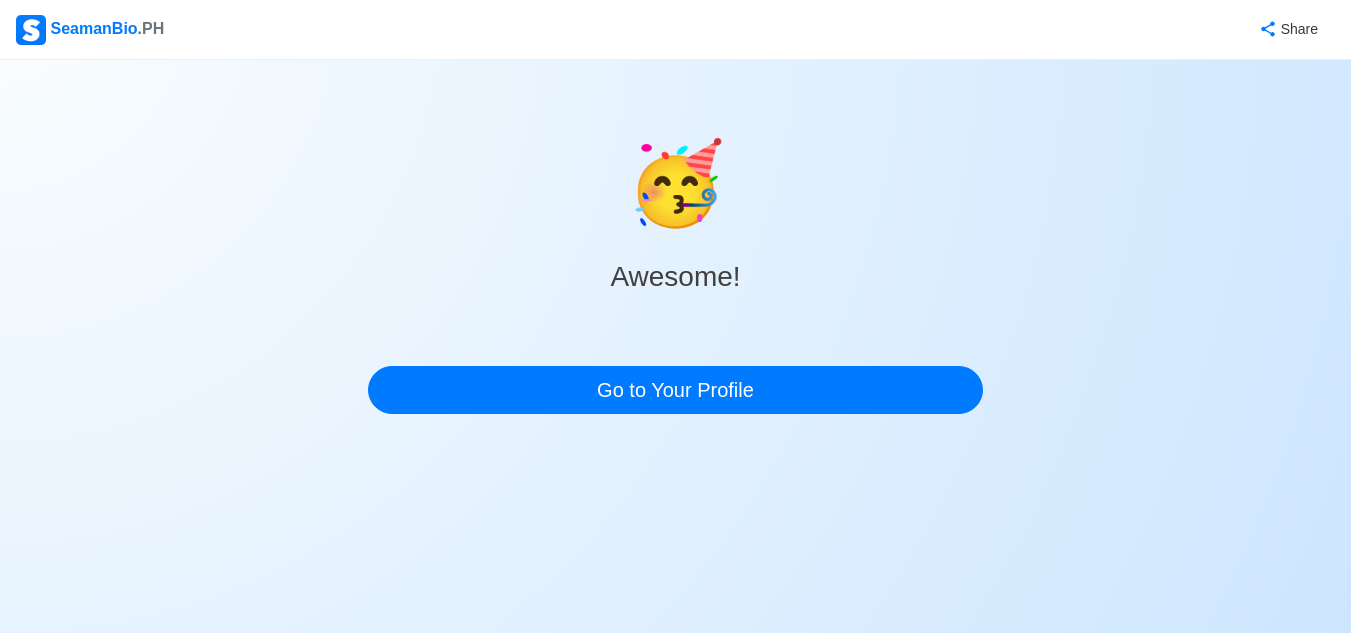 scroll, scrollTop: 0, scrollLeft: 0, axis: both 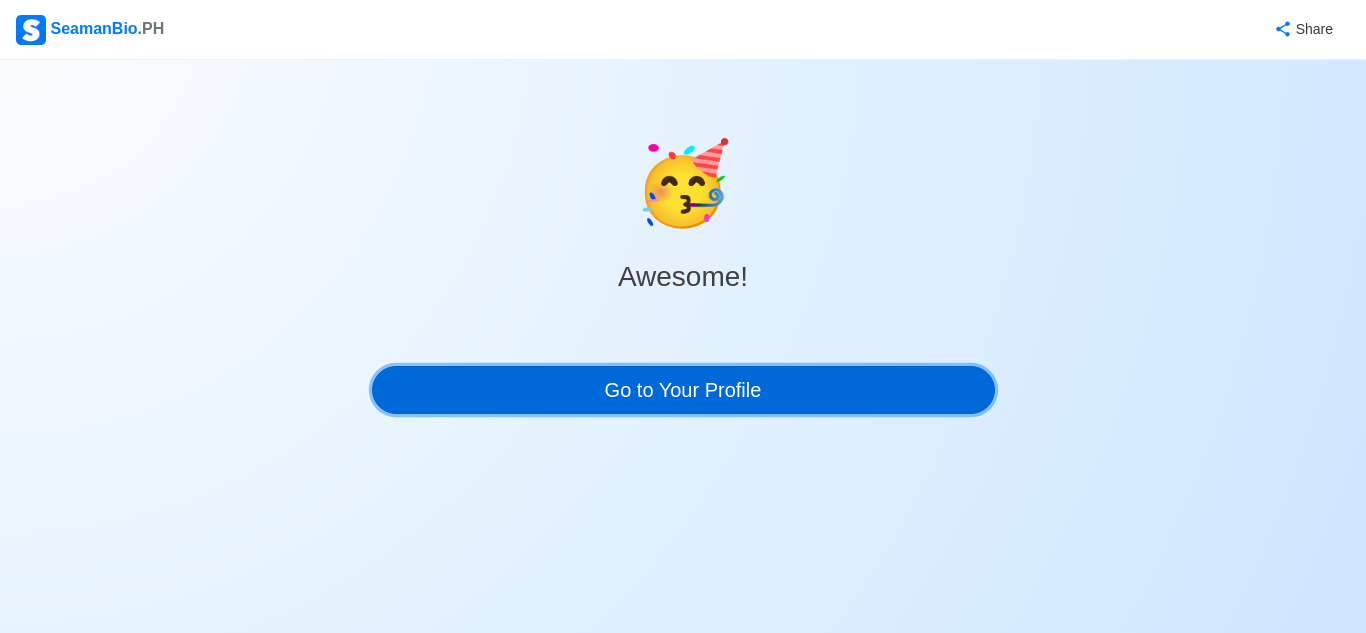 click on "Go to Your Profile" at bounding box center (683, 390) 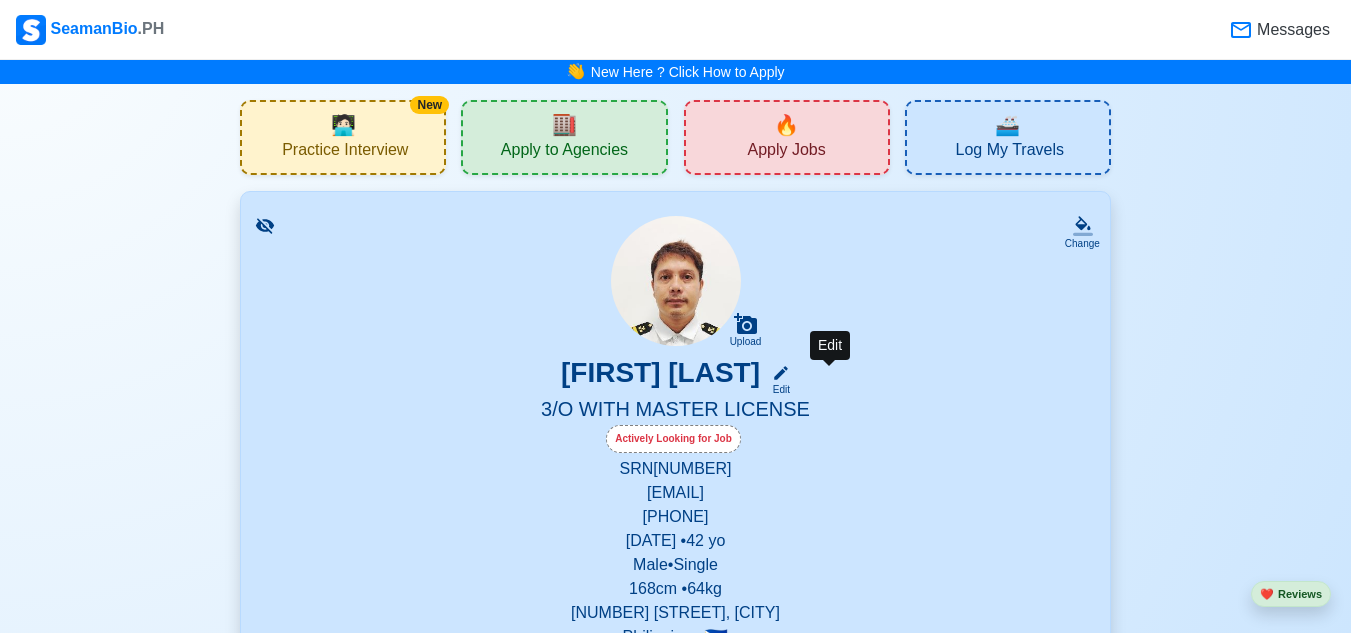 click 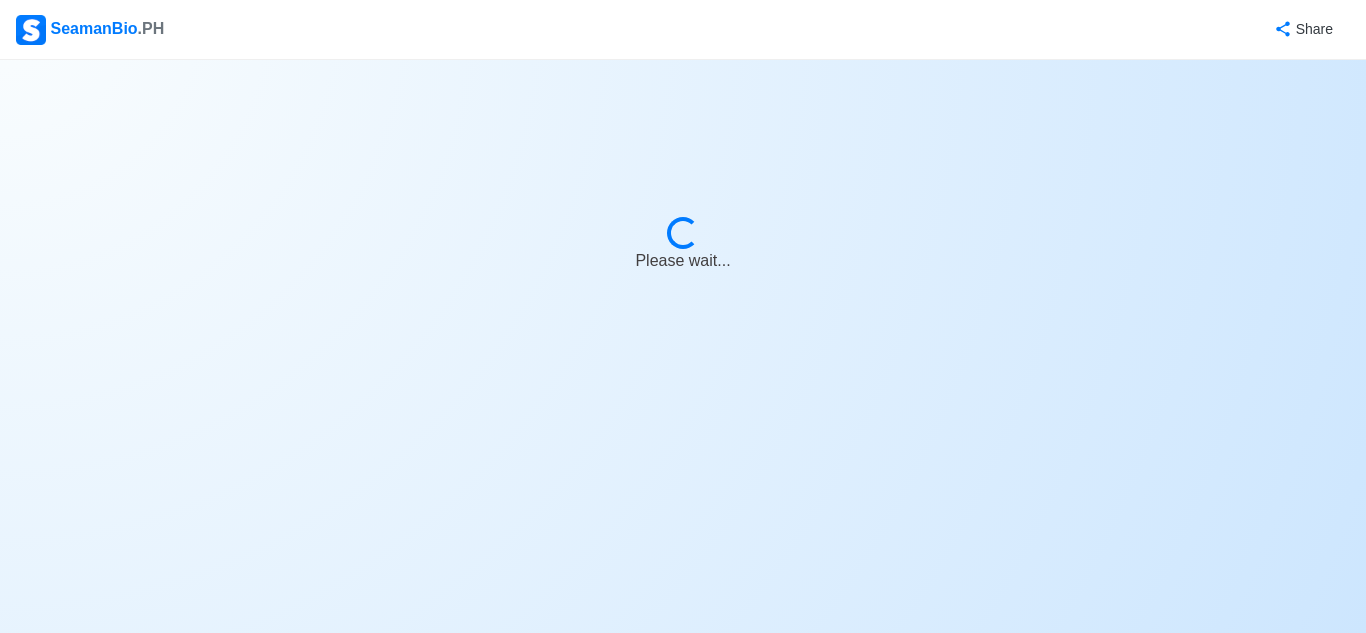 select on "Actively Looking for Job" 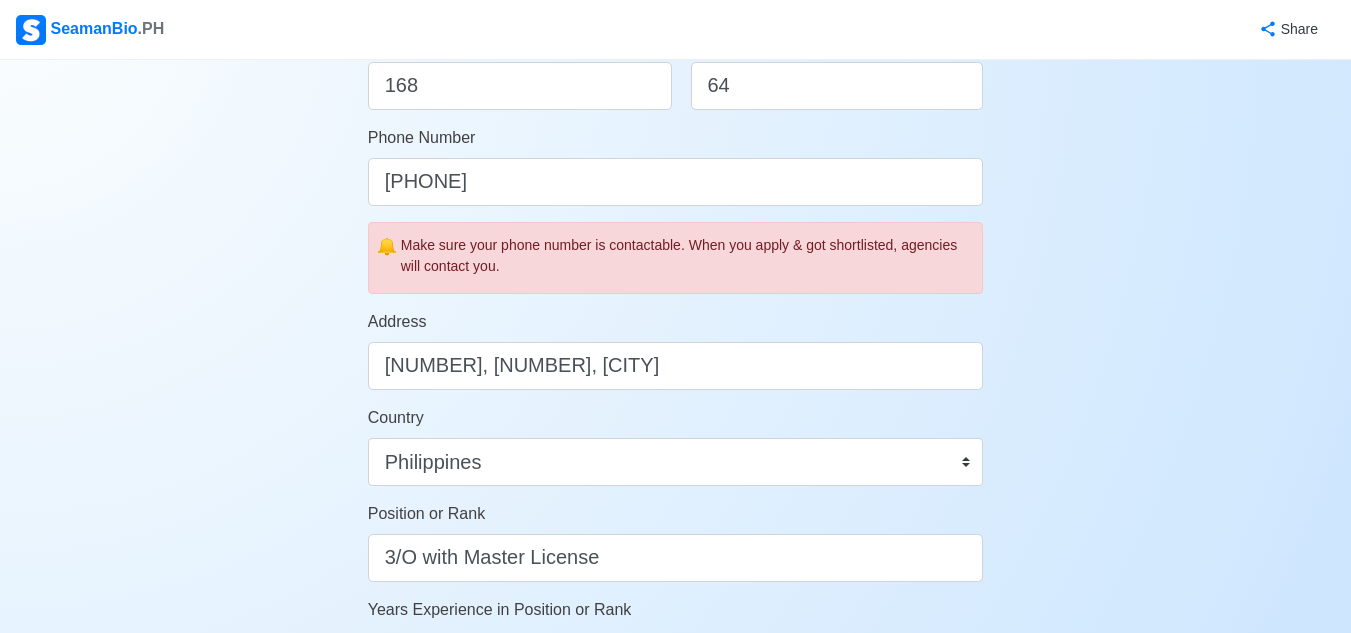 scroll, scrollTop: 700, scrollLeft: 0, axis: vertical 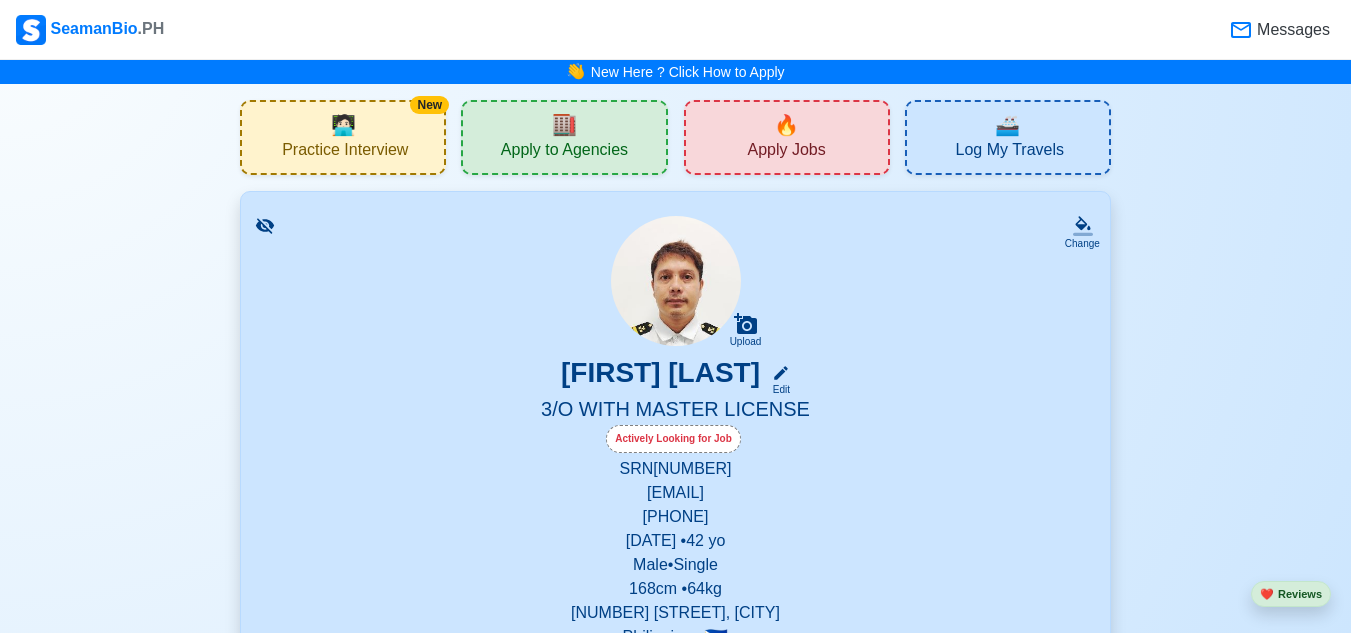 click on "Apply Jobs" at bounding box center [786, 152] 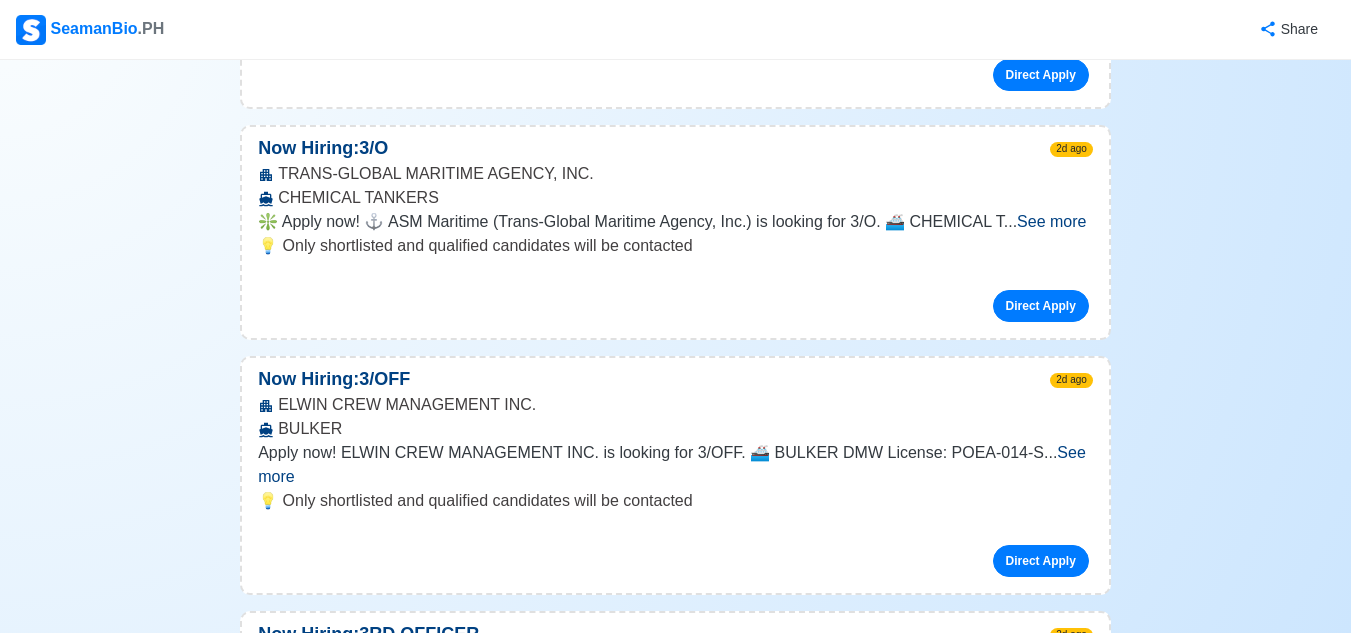 scroll, scrollTop: 600, scrollLeft: 0, axis: vertical 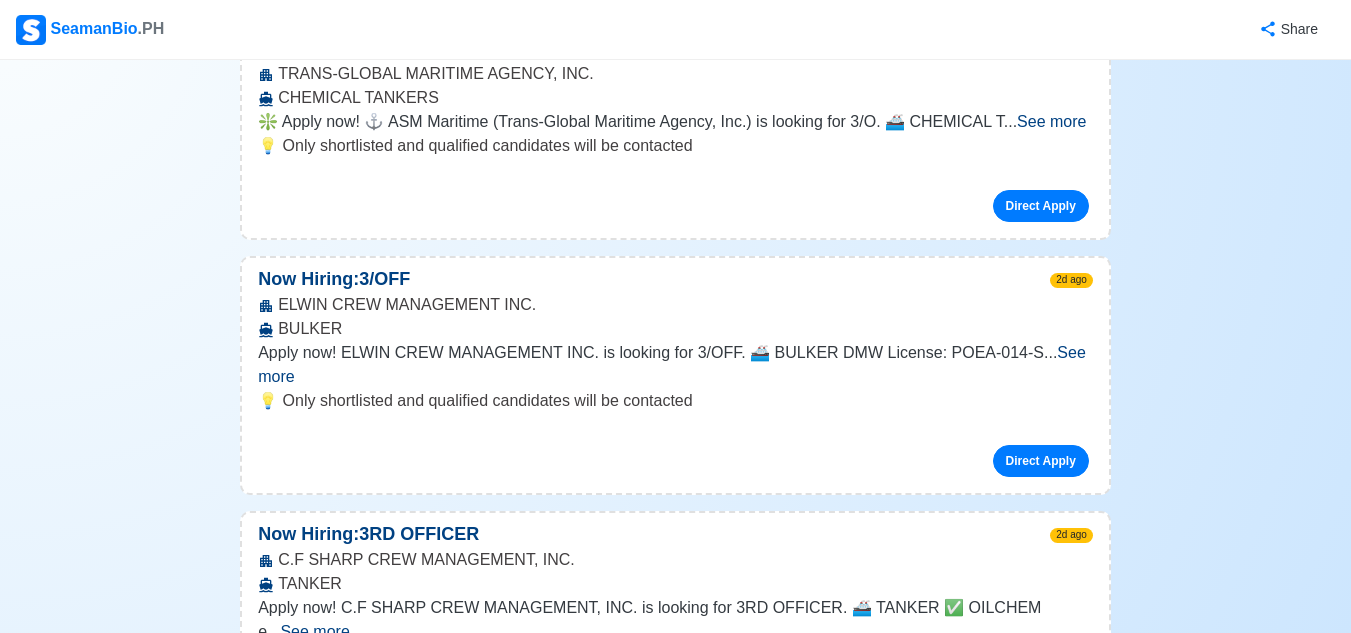 click on "See more" at bounding box center (672, 364) 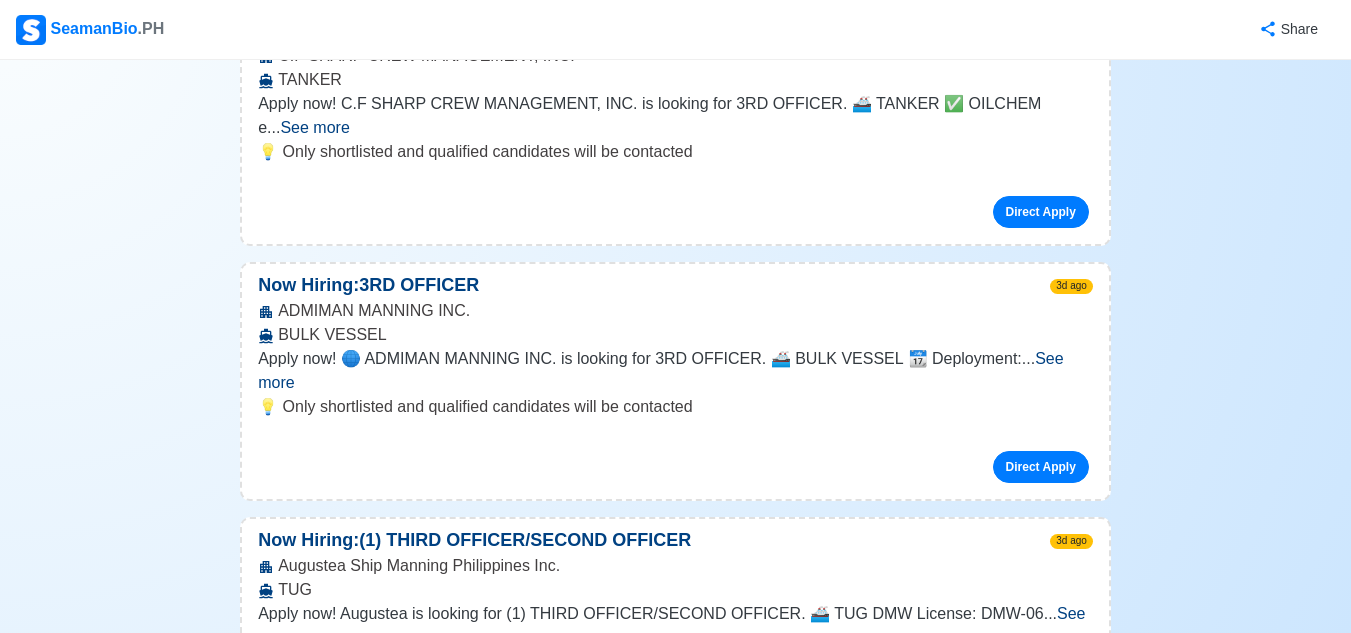 scroll, scrollTop: 1300, scrollLeft: 0, axis: vertical 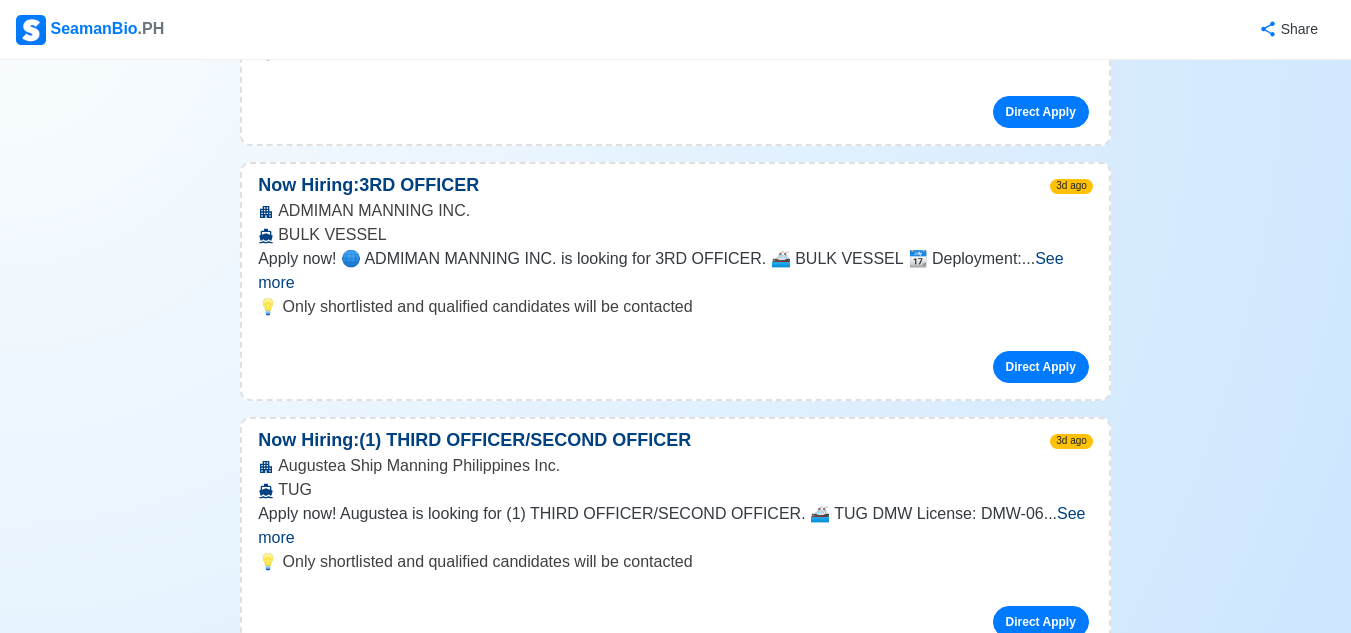 click on "See more" at bounding box center (671, 525) 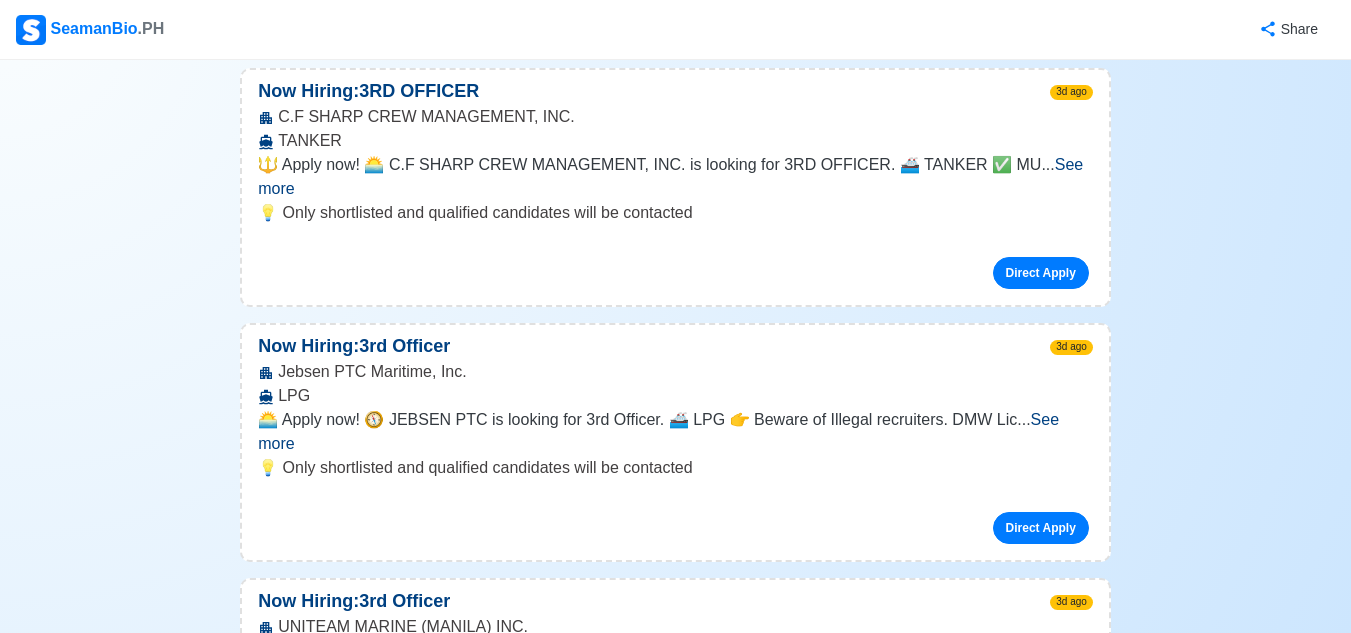 scroll, scrollTop: 2100, scrollLeft: 0, axis: vertical 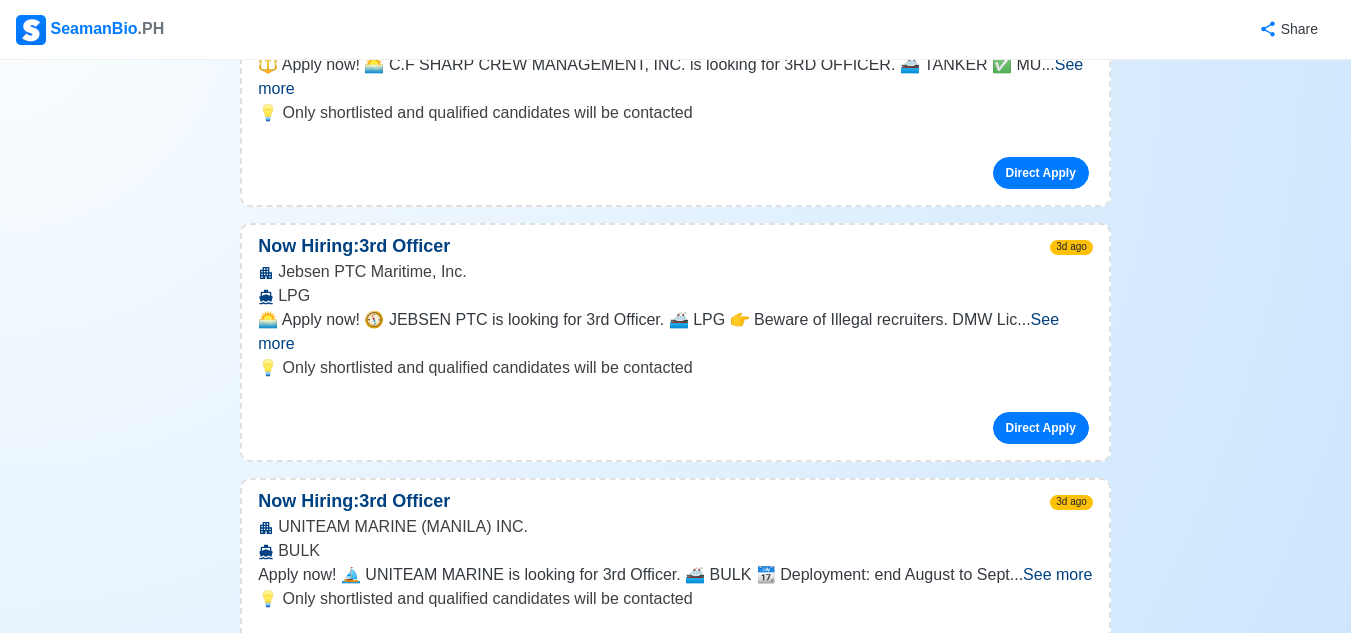 click on "See more" at bounding box center [1057, 574] 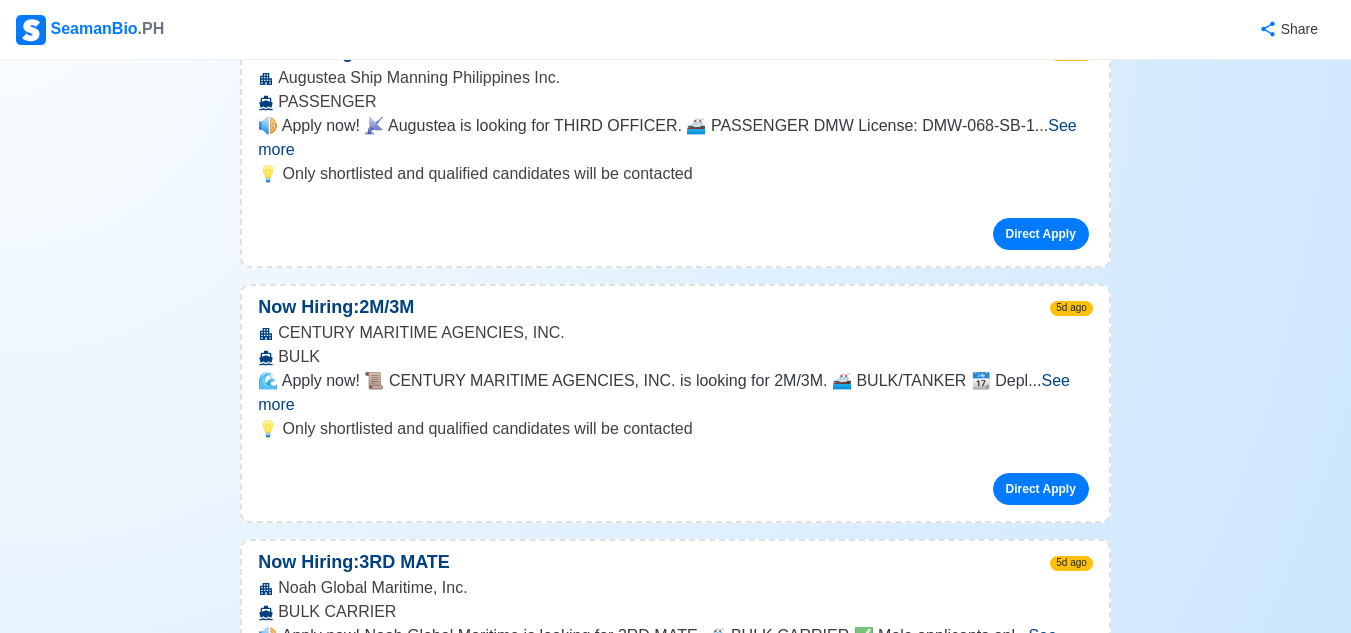 scroll, scrollTop: 3100, scrollLeft: 0, axis: vertical 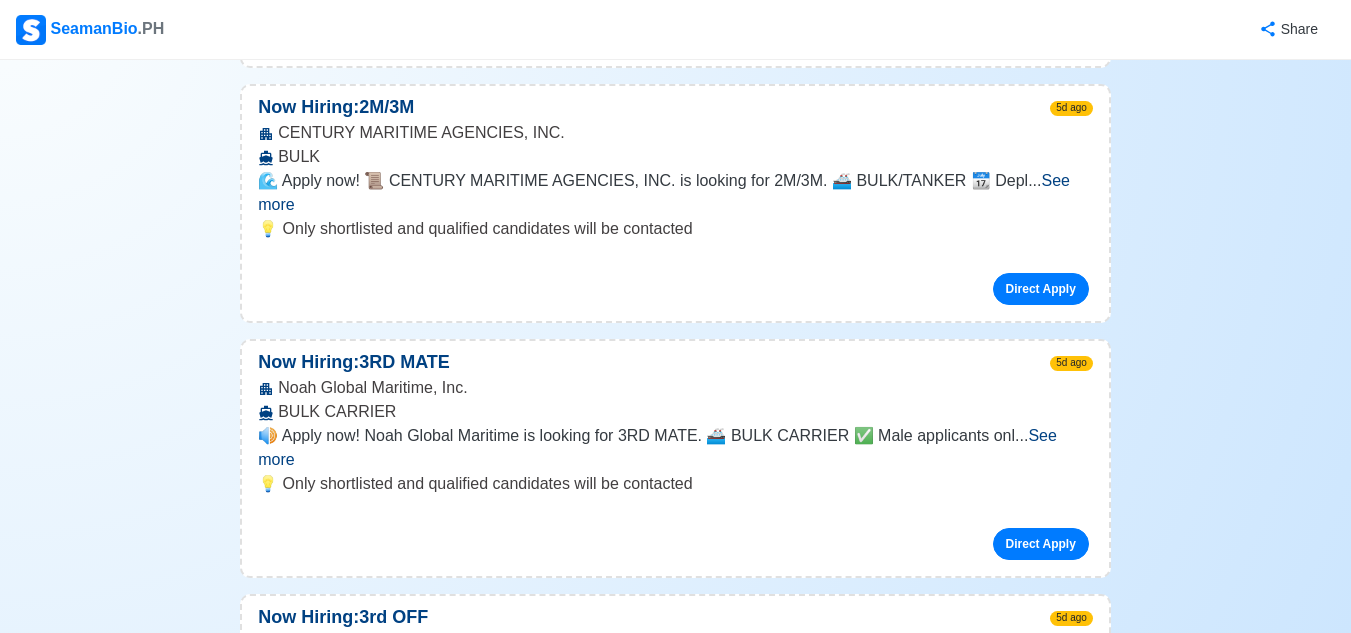 click on "See more" at bounding box center [656, 702] 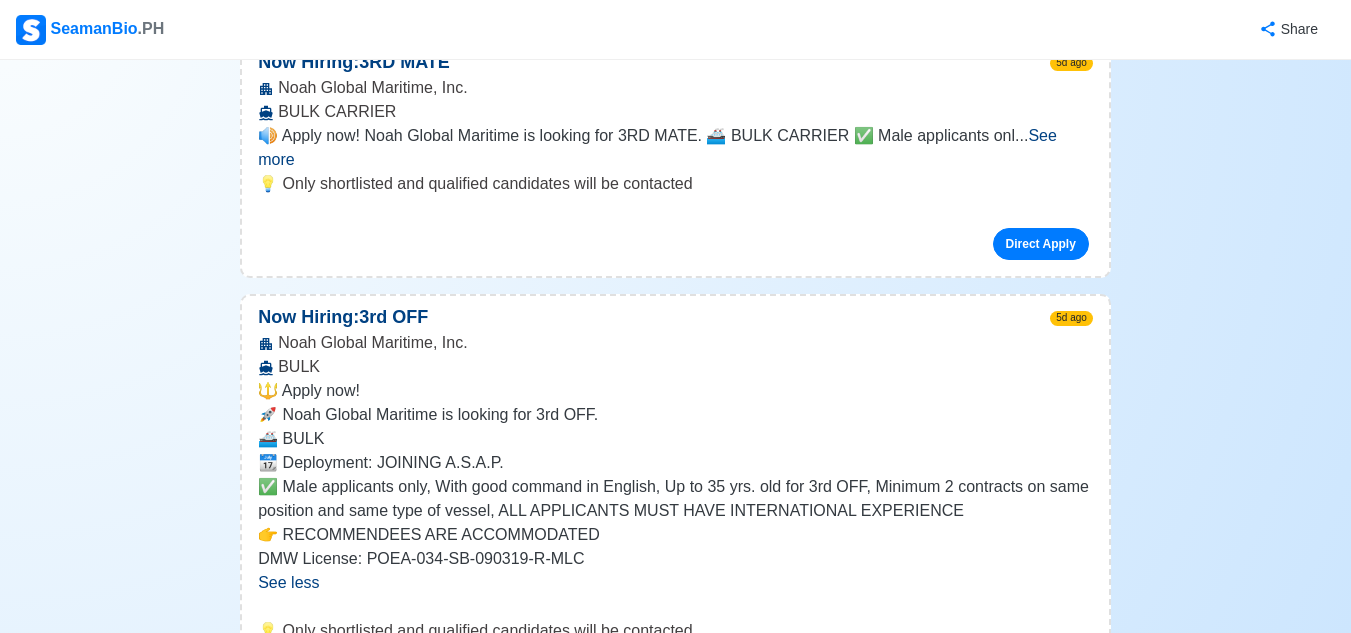 scroll, scrollTop: 3600, scrollLeft: 0, axis: vertical 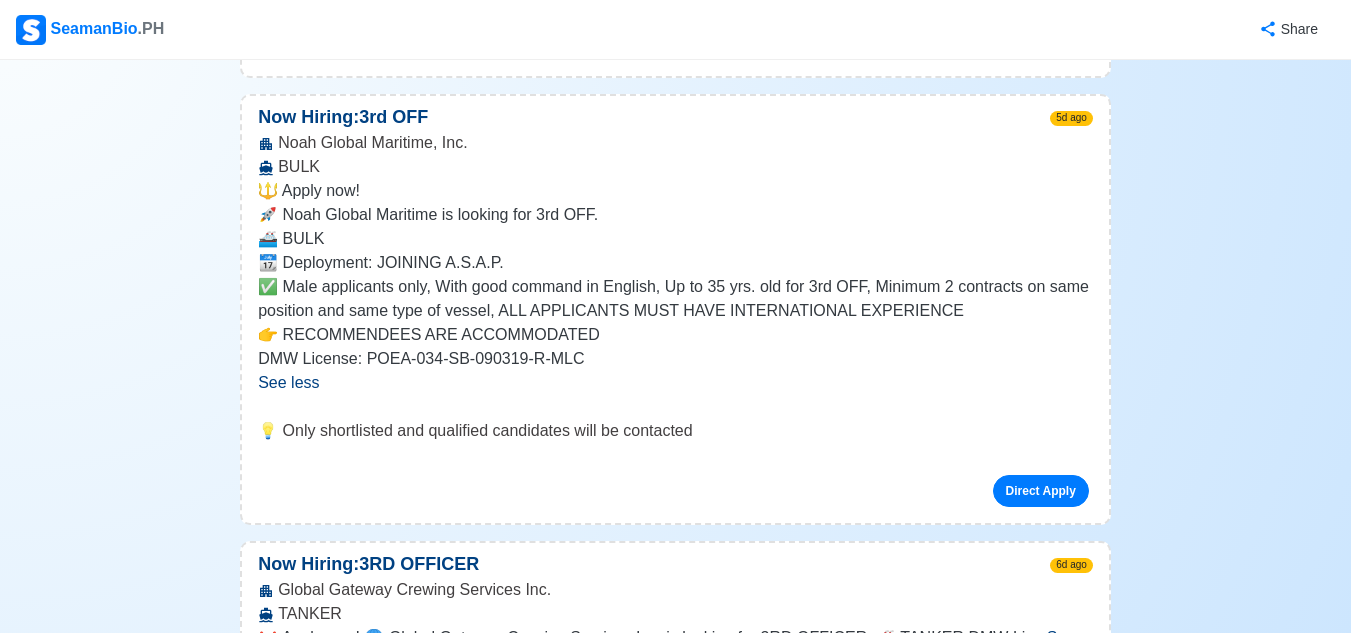 click on "See more" at bounding box center [666, 649] 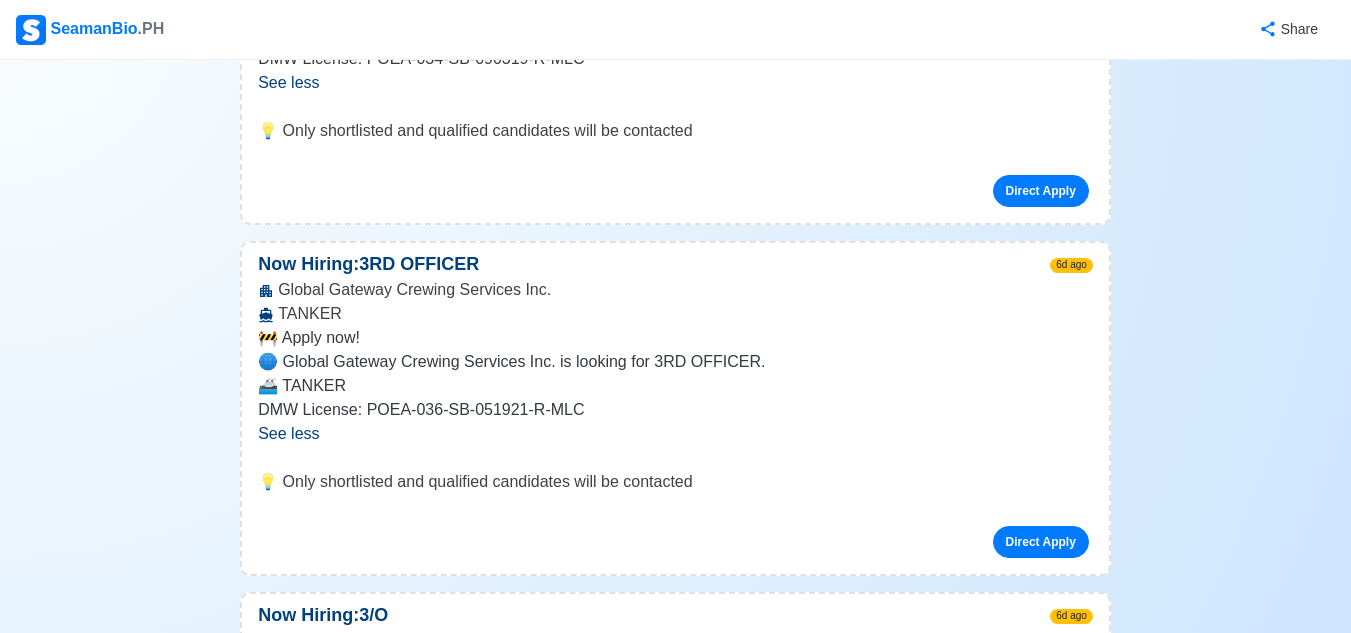 scroll, scrollTop: 4000, scrollLeft: 0, axis: vertical 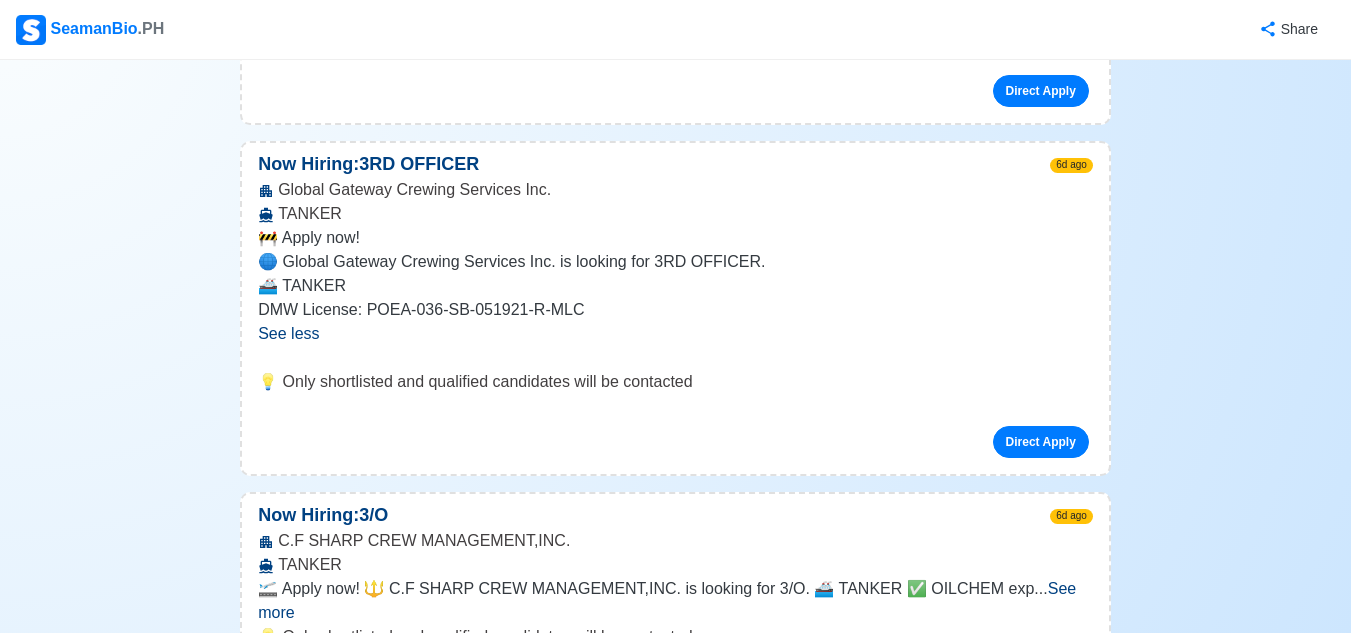 click on "See more" at bounding box center [667, 600] 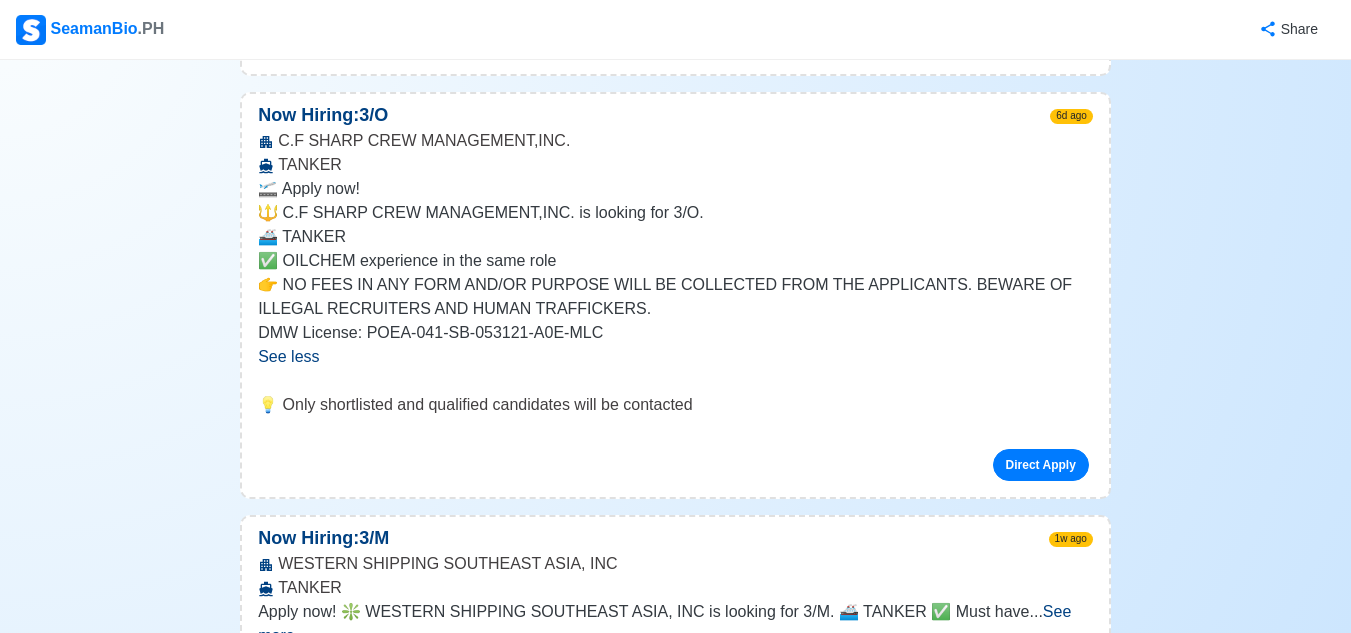 scroll, scrollTop: 4500, scrollLeft: 0, axis: vertical 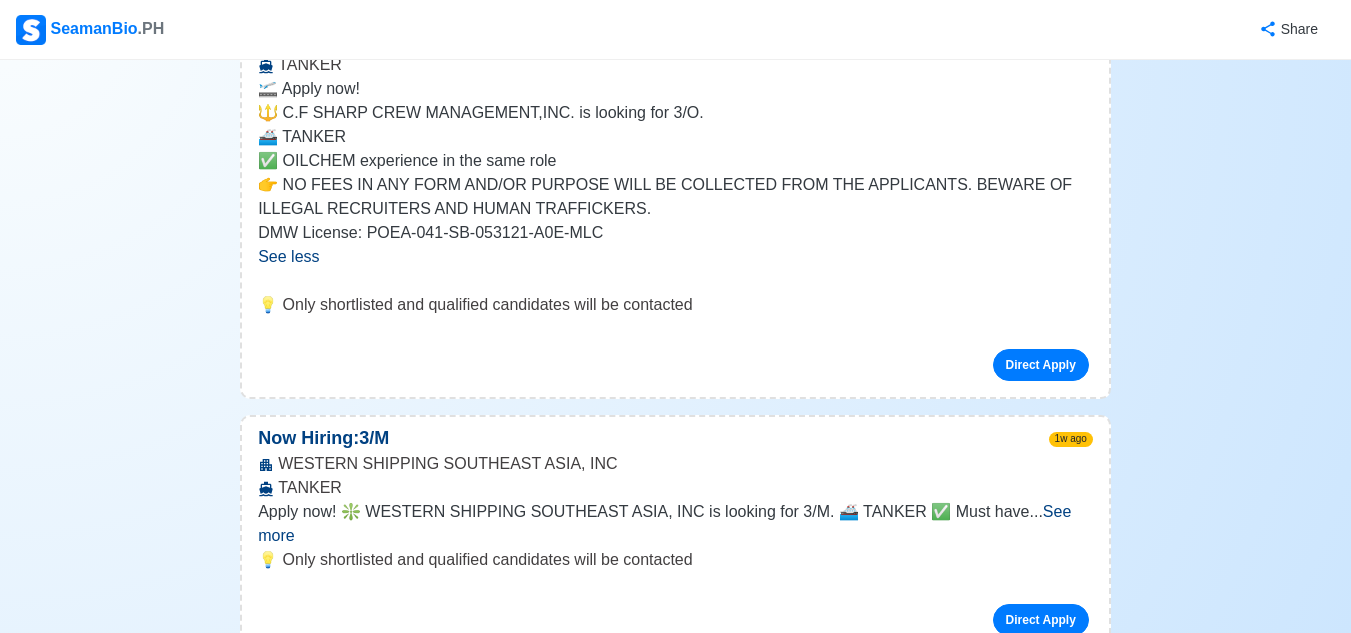 click on "See more" at bounding box center (664, 523) 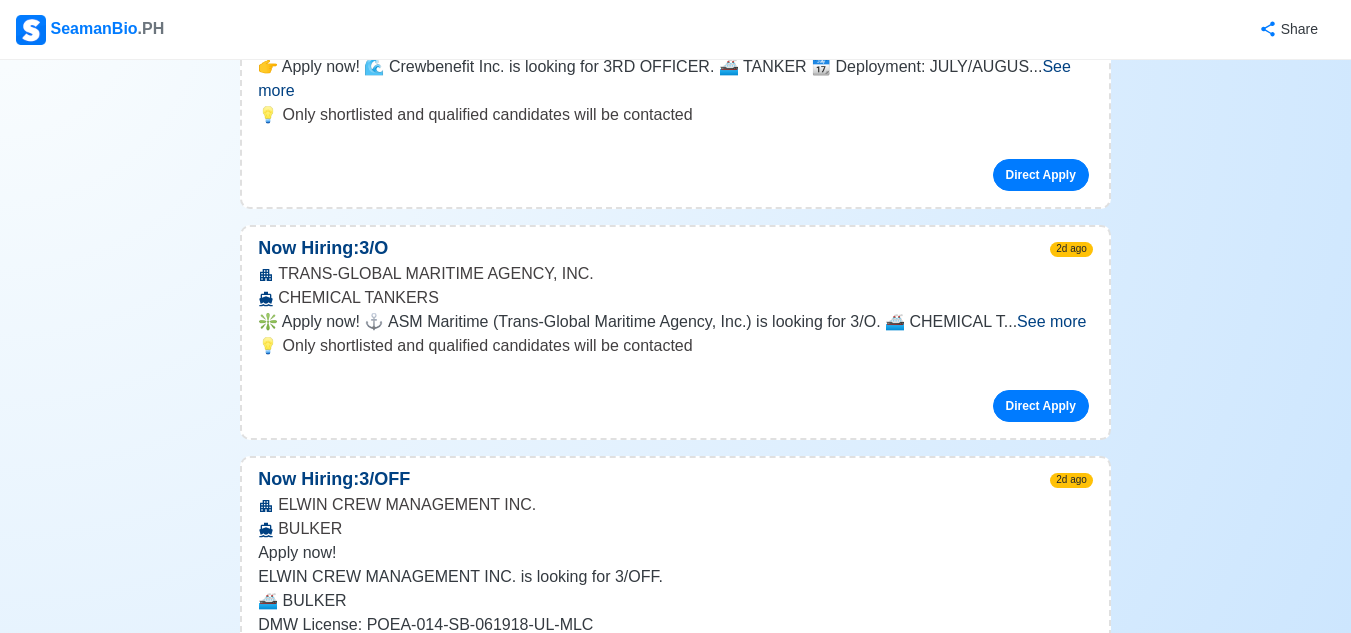 scroll, scrollTop: 0, scrollLeft: 0, axis: both 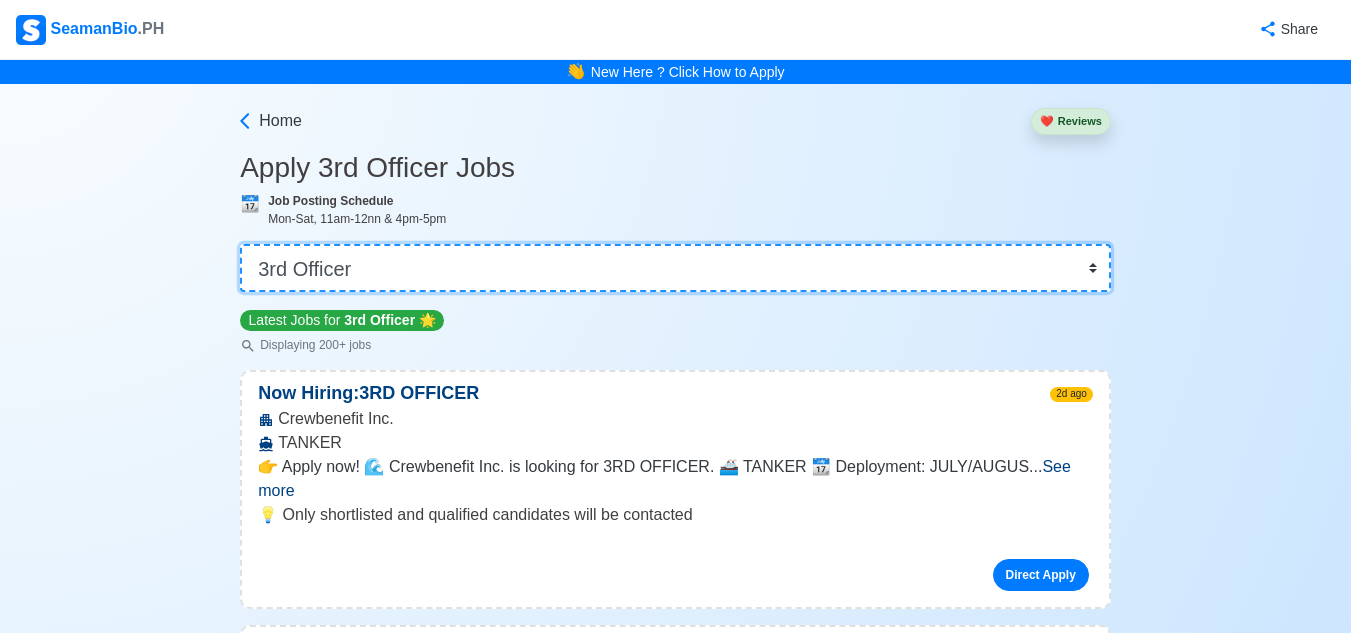 click on "👉 Select Rank or Position Master Chief Officer 2nd Officer 3rd Officer Junior Officer Chief Engineer 2nd Engineer 3rd Engineer 4th Engineer Gas Engineer Junior Engineer 1st Assistant Engineer 2nd Assistant Engineer 3rd Assistant Engineer ETO/ETR Electrician Electrical Engineer Oiler Fitter Welder Chief Cook Chef Cook Messman Wiper Rigger Ordinary Seaman Able Seaman Motorman Pumpman Bosun Cadet Reefer Mechanic Operator Repairman Painter Steward Waiter Others" at bounding box center [675, 268] 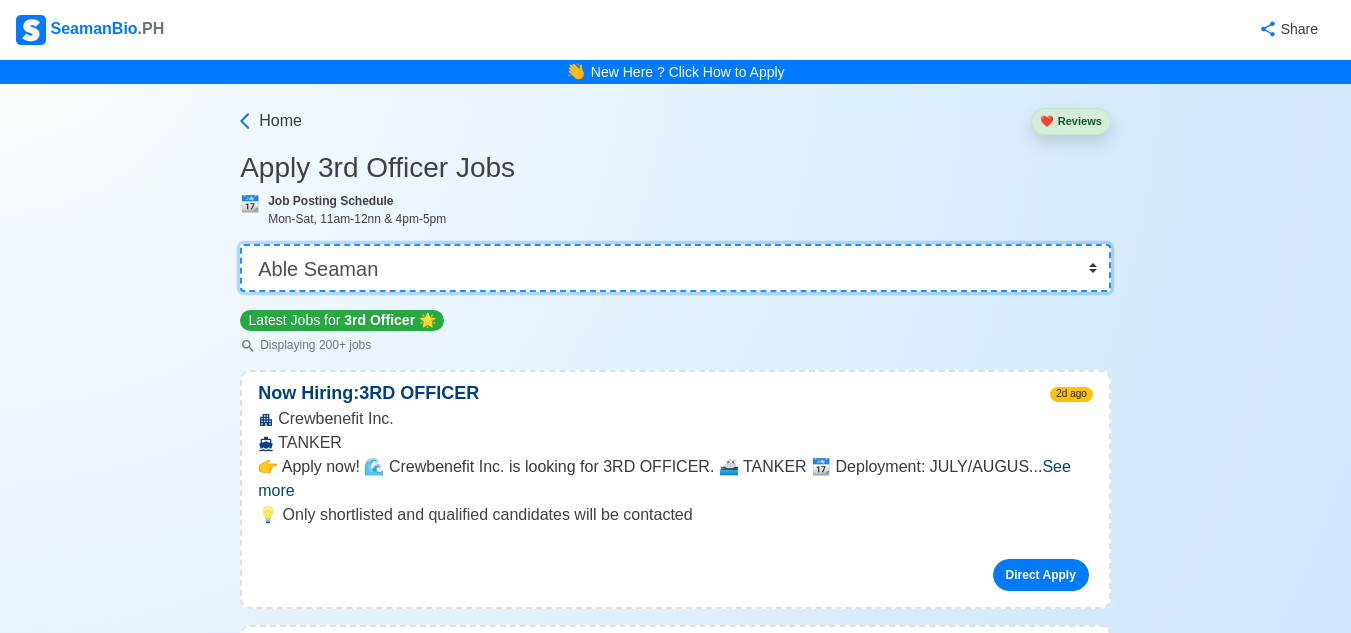 click on "👉 Select Rank or Position Master Chief Officer 2nd Officer 3rd Officer Junior Officer Chief Engineer 2nd Engineer 3rd Engineer 4th Engineer Gas Engineer Junior Engineer 1st Assistant Engineer 2nd Assistant Engineer 3rd Assistant Engineer ETO/ETR Electrician Electrical Engineer Oiler Fitter Welder Chief Cook Chef Cook Messman Wiper Rigger Ordinary Seaman Able Seaman Motorman Pumpman Bosun Cadet Reefer Mechanic Operator Repairman Painter Steward Waiter Others" at bounding box center [675, 268] 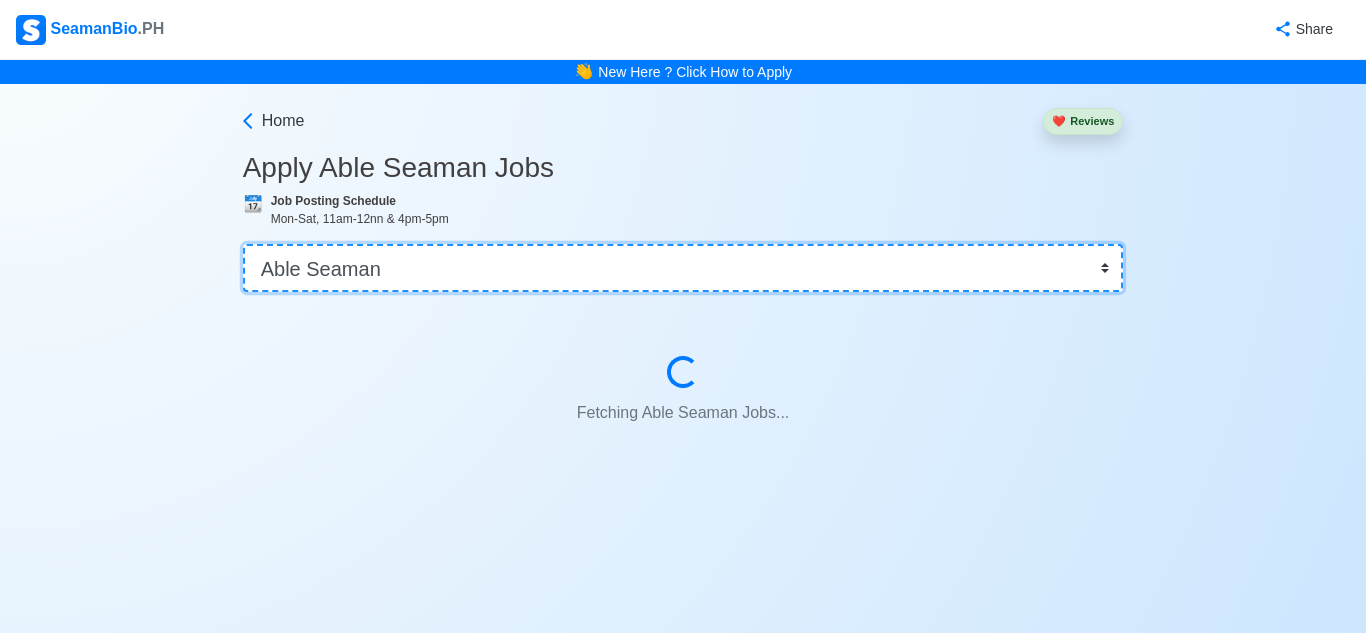 click on "👉 Select Rank or Position Master Chief Officer 2nd Officer 3rd Officer Junior Officer Chief Engineer 2nd Engineer 3rd Engineer 4th Engineer Gas Engineer Junior Engineer 1st Assistant Engineer 2nd Assistant Engineer 3rd Assistant Engineer ETO/ETR Electrician Electrical Engineer Oiler Fitter Welder Chief Cook Chef Cook Messman Wiper Rigger Ordinary Seaman Able Seaman Motorman Pumpman Bosun Cadet Reefer Mechanic Operator Repairman Painter Steward Waiter Others" at bounding box center [683, 268] 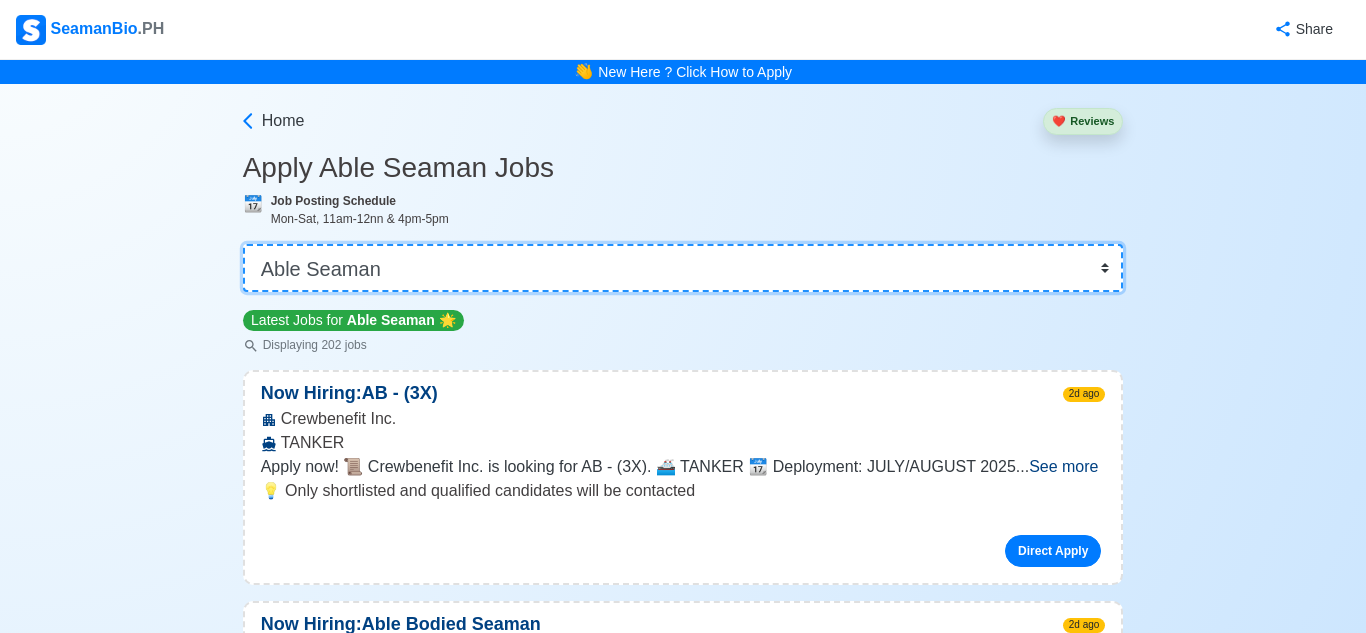 click on "👉 Select Rank or Position Master Chief Officer 2nd Officer 3rd Officer Junior Officer Chief Engineer 2nd Engineer 3rd Engineer 4th Engineer Gas Engineer Junior Engineer 1st Assistant Engineer 2nd Assistant Engineer 3rd Assistant Engineer ETO/ETR Electrician Electrical Engineer Oiler Fitter Welder Chief Cook Chef Cook Messman Wiper Rigger Ordinary Seaman Able Seaman Motorman Pumpman Bosun Cadet Reefer Mechanic Operator Repairman Painter Steward Waiter Others" at bounding box center [683, 268] 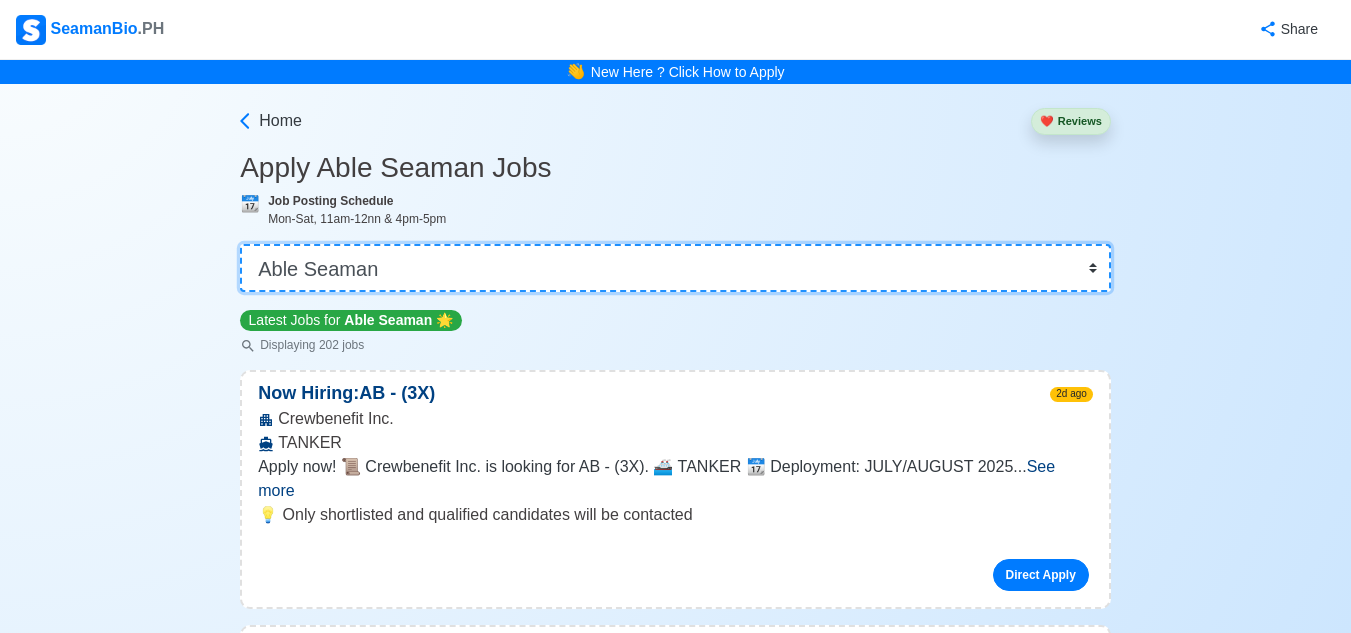 scroll, scrollTop: 100, scrollLeft: 0, axis: vertical 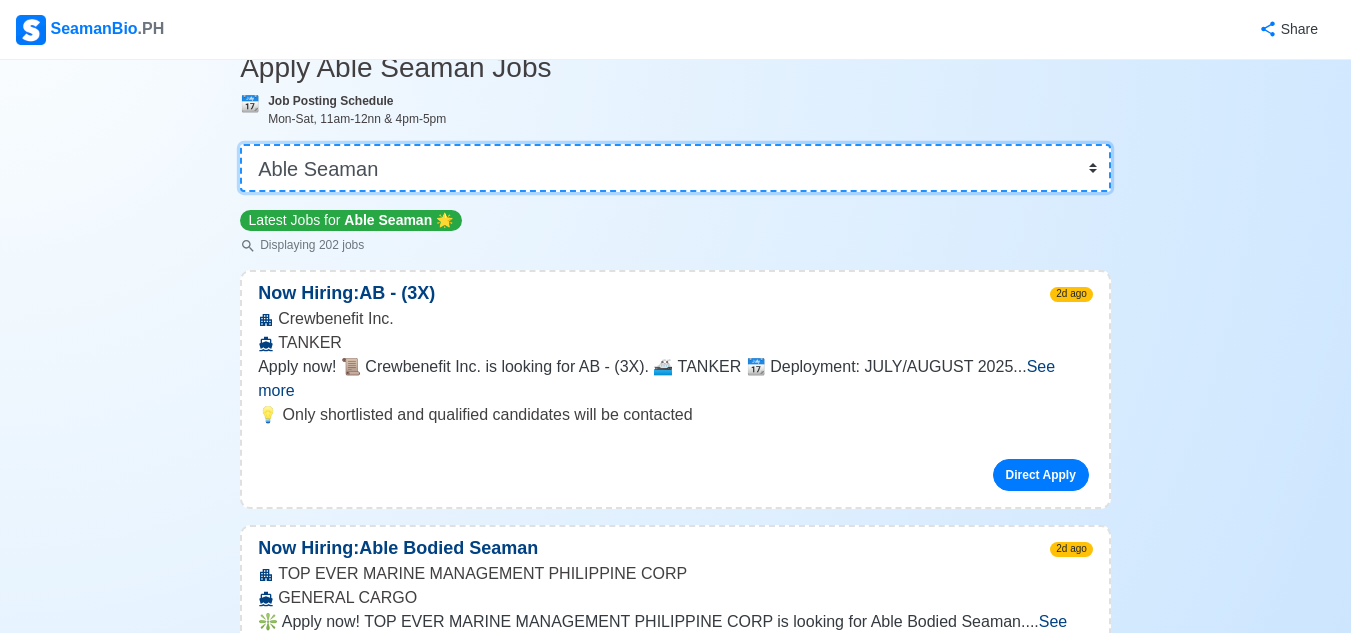 click on "👉 Select Rank or Position Master Chief Officer 2nd Officer 3rd Officer Junior Officer Chief Engineer 2nd Engineer 3rd Engineer 4th Engineer Gas Engineer Junior Engineer 1st Assistant Engineer 2nd Assistant Engineer 3rd Assistant Engineer ETO/ETR Electrician Electrical Engineer Oiler Fitter Welder Chief Cook Chef Cook Messman Wiper Rigger Ordinary Seaman Able Seaman Motorman Pumpman Bosun Cadet Reefer Mechanic Operator Repairman Painter Steward Waiter Others" at bounding box center [675, 168] 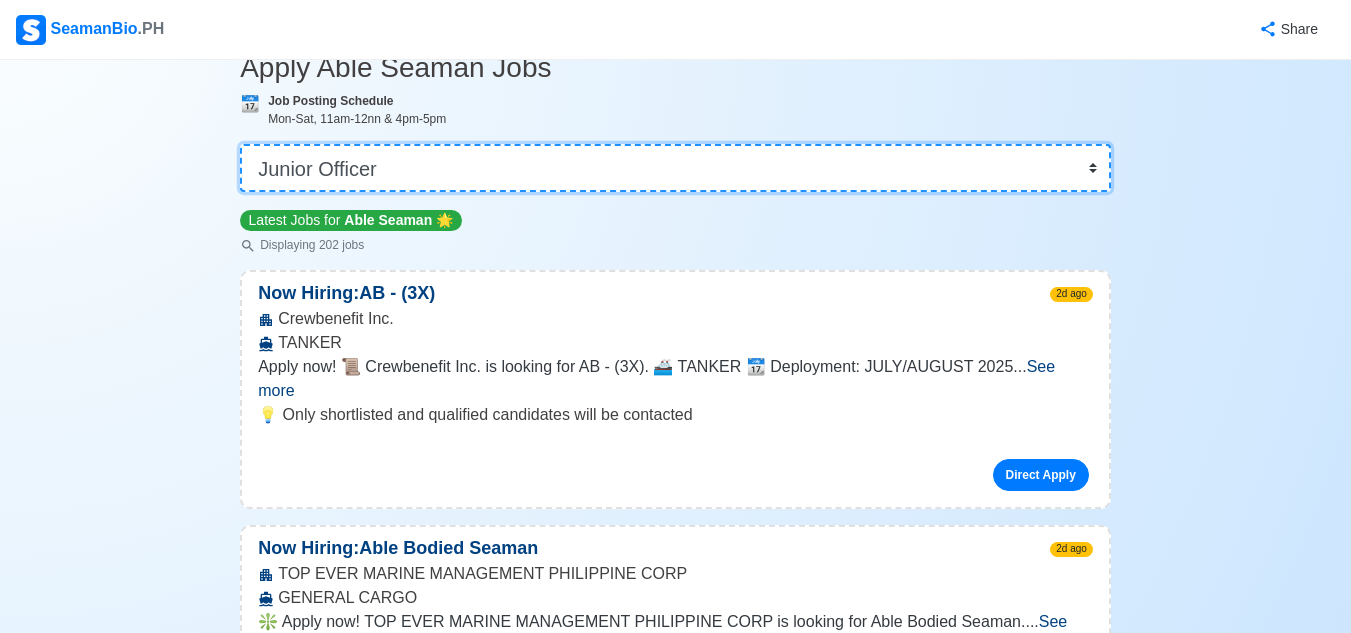 click on "👉 Select Rank or Position Master Chief Officer 2nd Officer 3rd Officer Junior Officer Chief Engineer 2nd Engineer 3rd Engineer 4th Engineer Gas Engineer Junior Engineer 1st Assistant Engineer 2nd Assistant Engineer 3rd Assistant Engineer ETO/ETR Electrician Electrical Engineer Oiler Fitter Welder Chief Cook Chef Cook Messman Wiper Rigger Ordinary Seaman Able Seaman Motorman Pumpman Bosun Cadet Reefer Mechanic Operator Repairman Painter Steward Waiter Others" at bounding box center [675, 168] 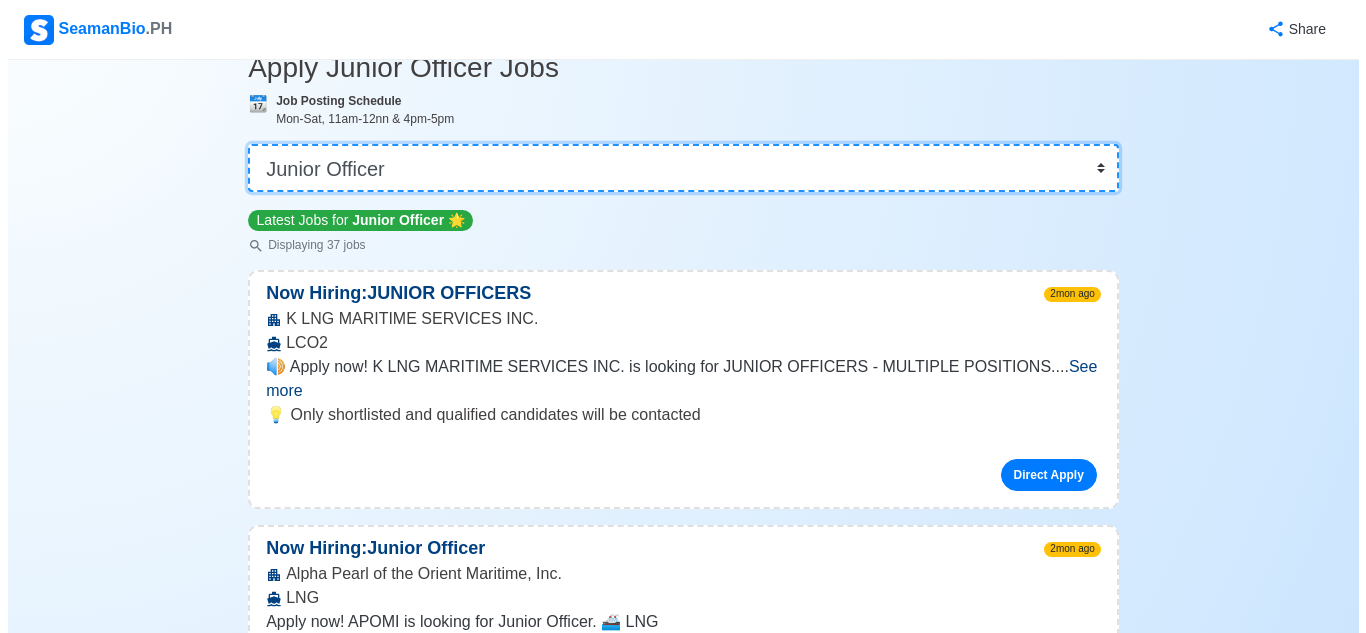 scroll, scrollTop: 0, scrollLeft: 0, axis: both 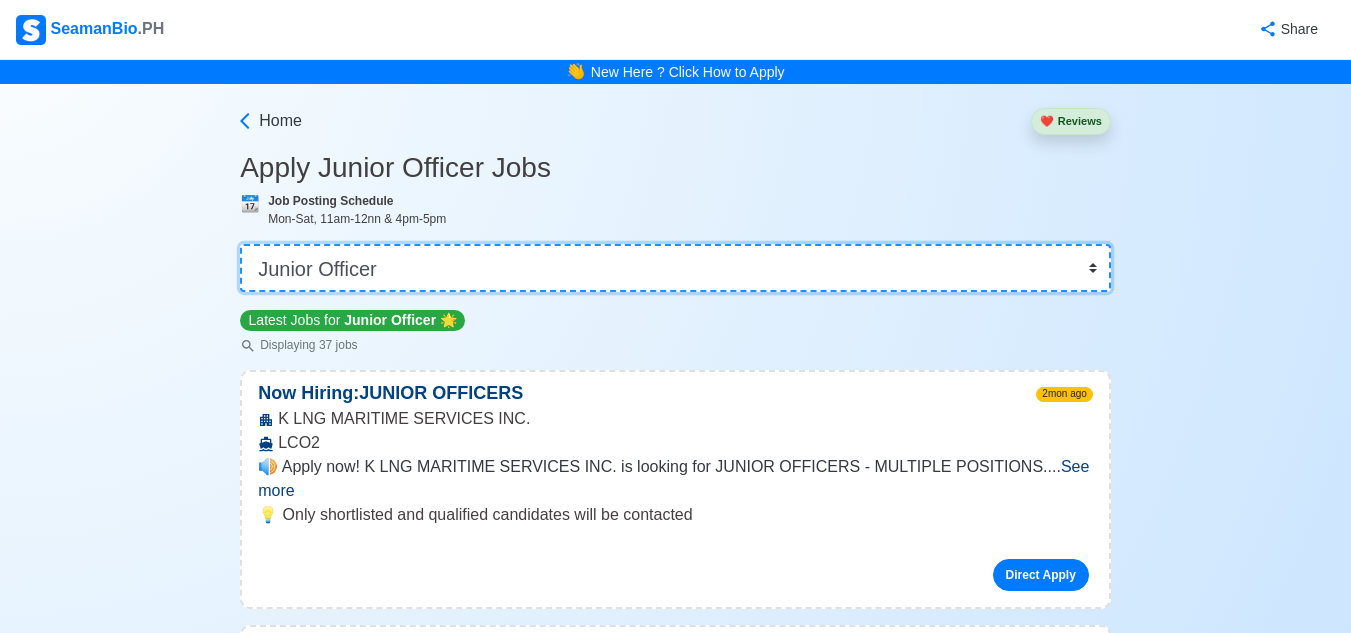 click on "👉 Select Rank or Position Master Chief Officer 2nd Officer 3rd Officer Junior Officer Chief Engineer 2nd Engineer 3rd Engineer 4th Engineer Gas Engineer Junior Engineer 1st Assistant Engineer 2nd Assistant Engineer 3rd Assistant Engineer ETO/ETR Electrician Electrical Engineer Oiler Fitter Welder Chief Cook Chef Cook Messman Wiper Rigger Ordinary Seaman Able Seaman Motorman Pumpman Bosun Cadet Reefer Mechanic Operator Repairman Painter Steward Waiter Others" at bounding box center [675, 268] 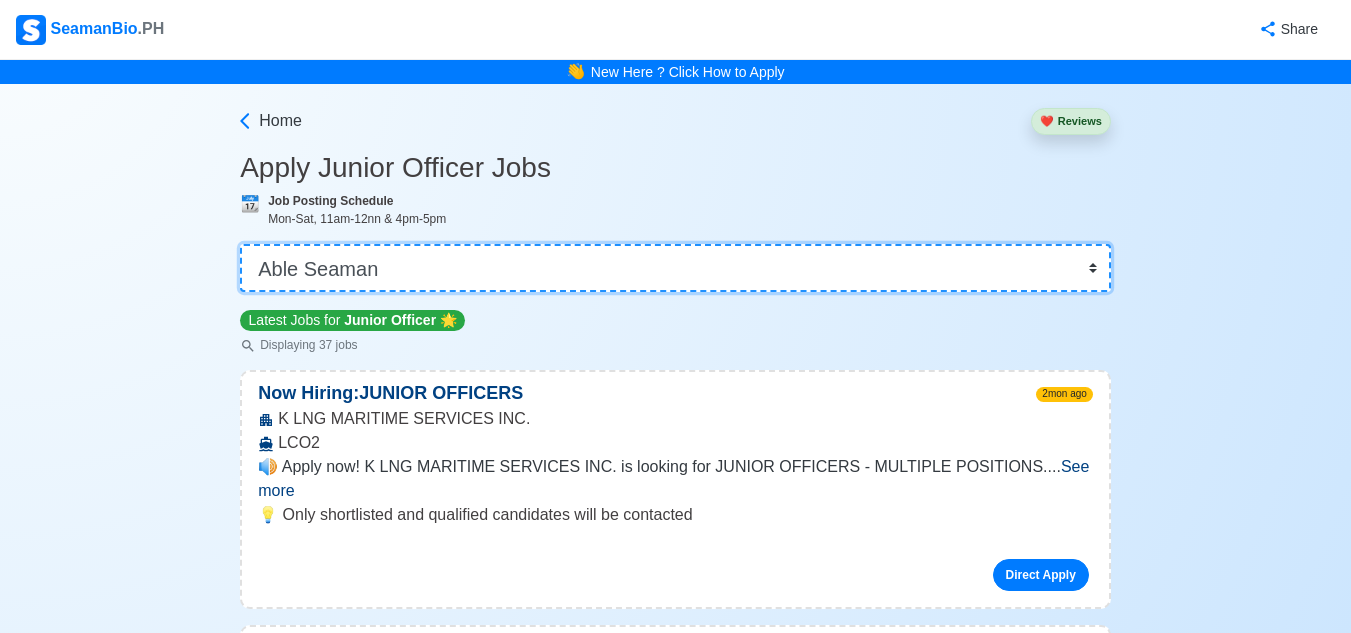 click on "👉 Select Rank or Position Master Chief Officer 2nd Officer 3rd Officer Junior Officer Chief Engineer 2nd Engineer 3rd Engineer 4th Engineer Gas Engineer Junior Engineer 1st Assistant Engineer 2nd Assistant Engineer 3rd Assistant Engineer ETO/ETR Electrician Electrical Engineer Oiler Fitter Welder Chief Cook Chef Cook Messman Wiper Rigger Ordinary Seaman Able Seaman Motorman Pumpman Bosun Cadet Reefer Mechanic Operator Repairman Painter Steward Waiter Others" at bounding box center [675, 268] 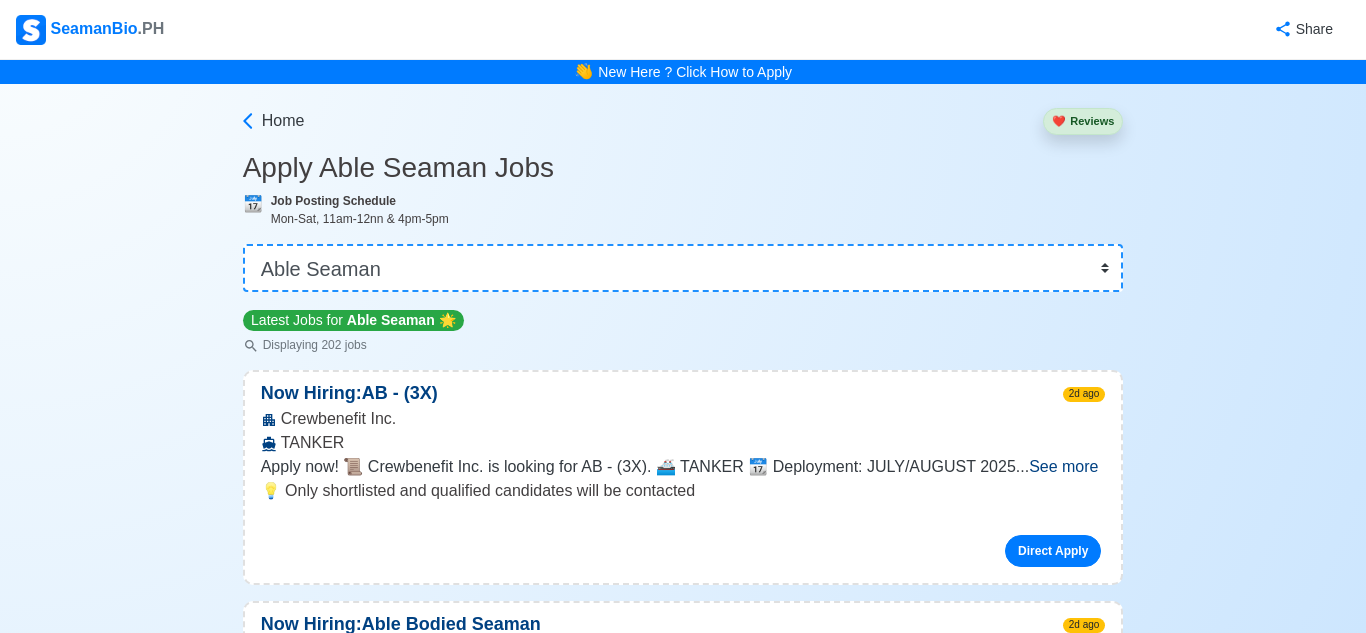 click on "Apply Able Seaman Jobs 📆 Job Posting Schedule [TIME]-[TIME] & [TIME]-[TIME] 👉 Select Rank or Position Master Chief Officer 2nd Officer 3rd Officer Junior Officer Chief Engineer 2nd Engineer 3rd Engineer 4th Engineer Gas Engineer Junior Engineer 1st Assistant Engineer 2nd Assistant Engineer 3rd Assistant Engineer ETO/ETR Electrician Electrical Engineer Oiler Fitter Welder Chief Cook Chef Cook Messman Wiper Rigger Ordinary Seaman Able Seaman Motorman Pumpman Bosun Cadet Reefer Mechanic Operator Repairman Painter Steward Waiter Others Latest Jobs for   Able Seaman   🌟 Displaying   [NUMBER]   jobs Now Hiring:  AB - (3X) 2d ago Crewbenefit Inc.   TANKER Apply now! 📜 Crewbenefit Inc. is looking for AB - (3X). 🚢 TANKER 📆 Deployment: [MONTH]/[MONTH] [YEAR]  ...  See more ...  See more 💡 Only shortlisted and qualified candidates will be contacted Direct Apply Now Hiring:  Able Bodied Seaman 2d ago TOP EVER MARINE MANAGEMENT PHILIPPINE CORP   GENERAL CARGO ...  See more ...  See more Direct Apply Now Hiring:" at bounding box center [683, 25129] 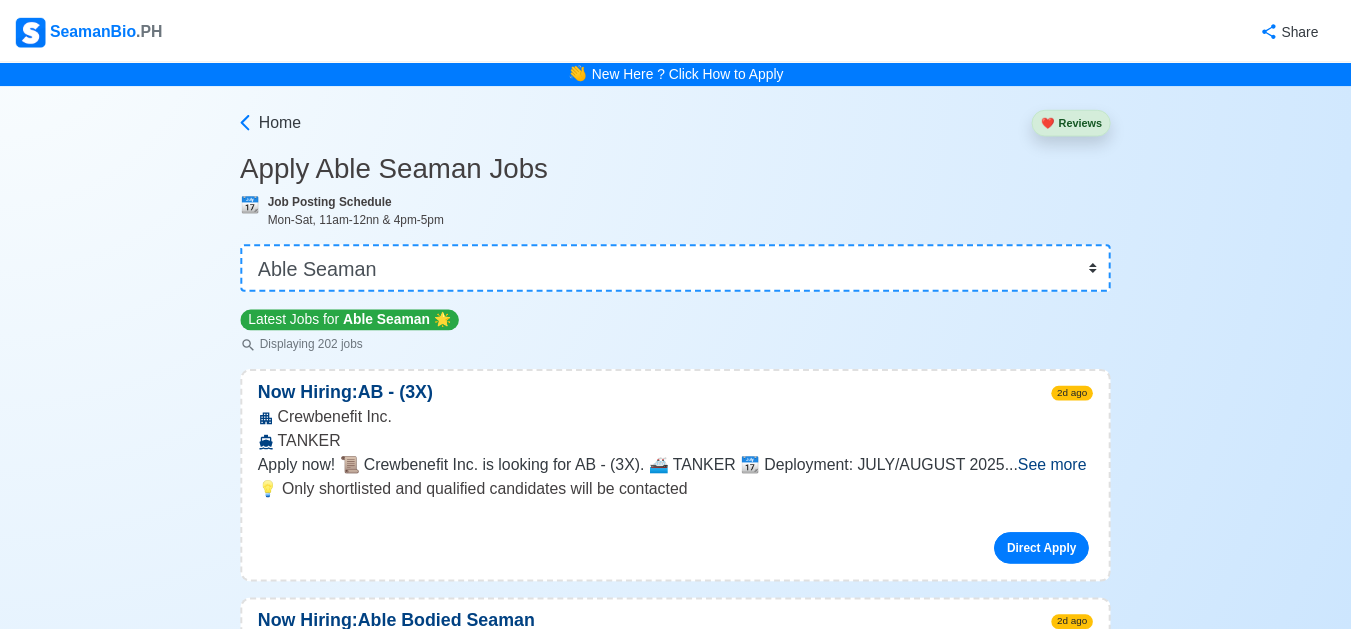 scroll, scrollTop: 200, scrollLeft: 0, axis: vertical 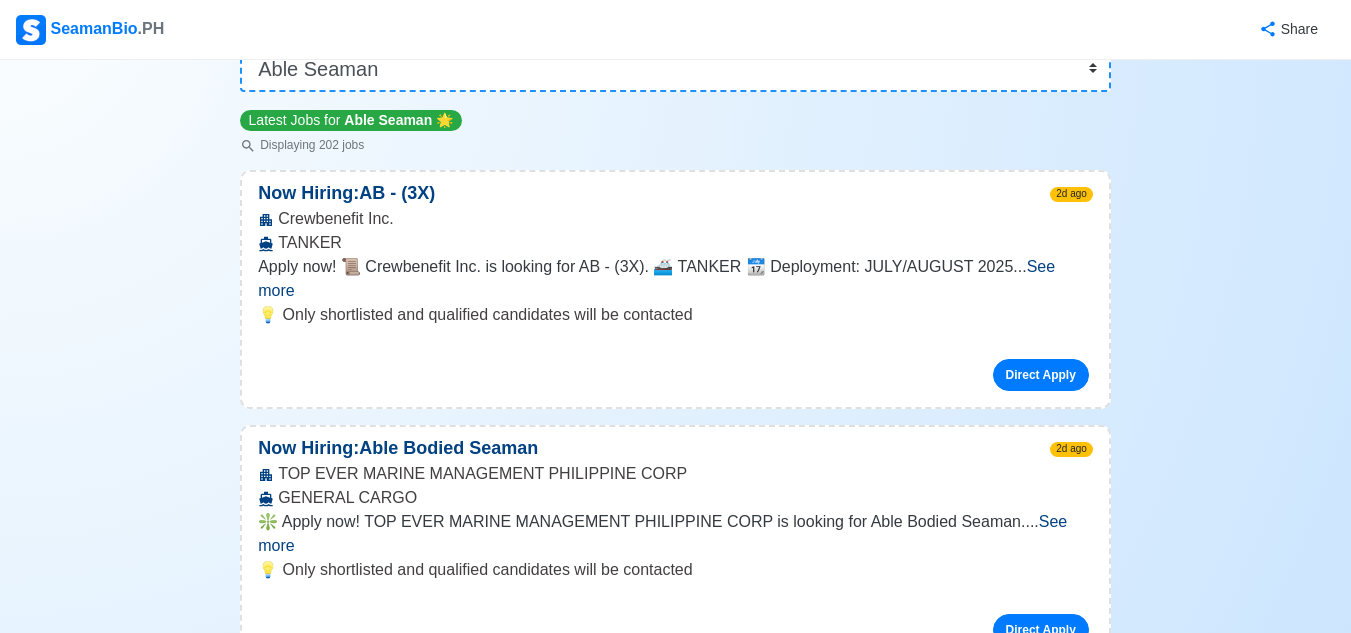 click on "See more" at bounding box center [656, 278] 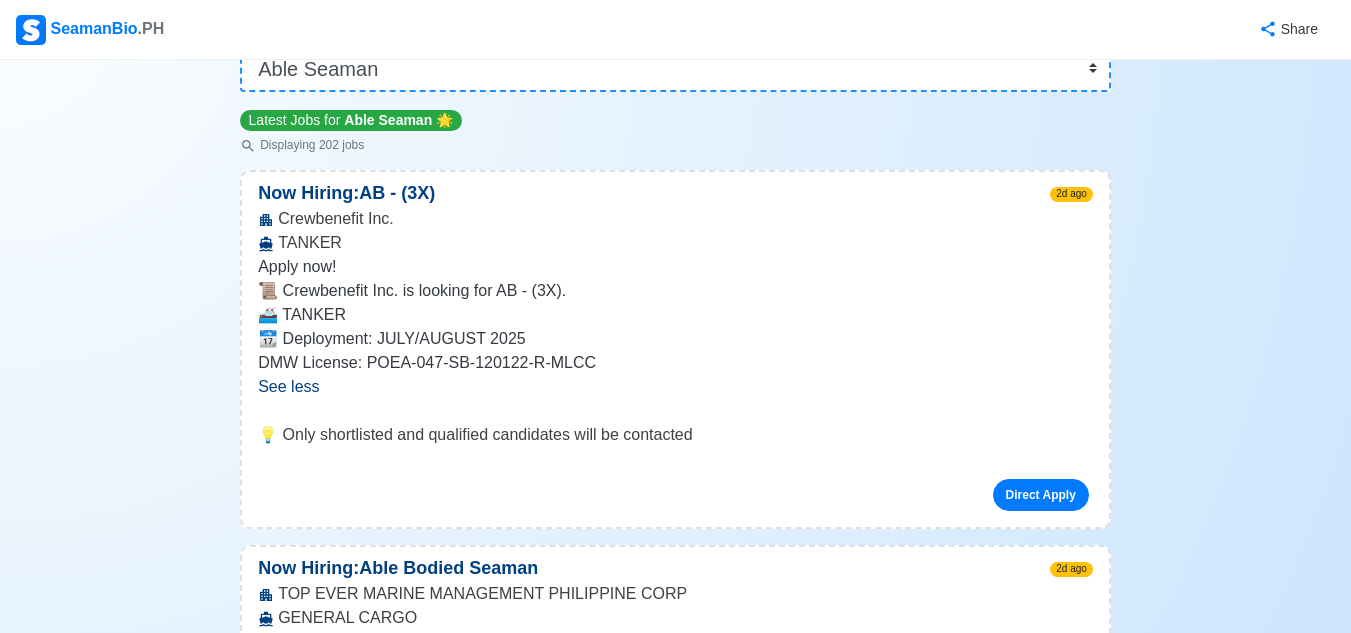 click on "Crewbenefit Inc.   TANKER" at bounding box center [675, 231] 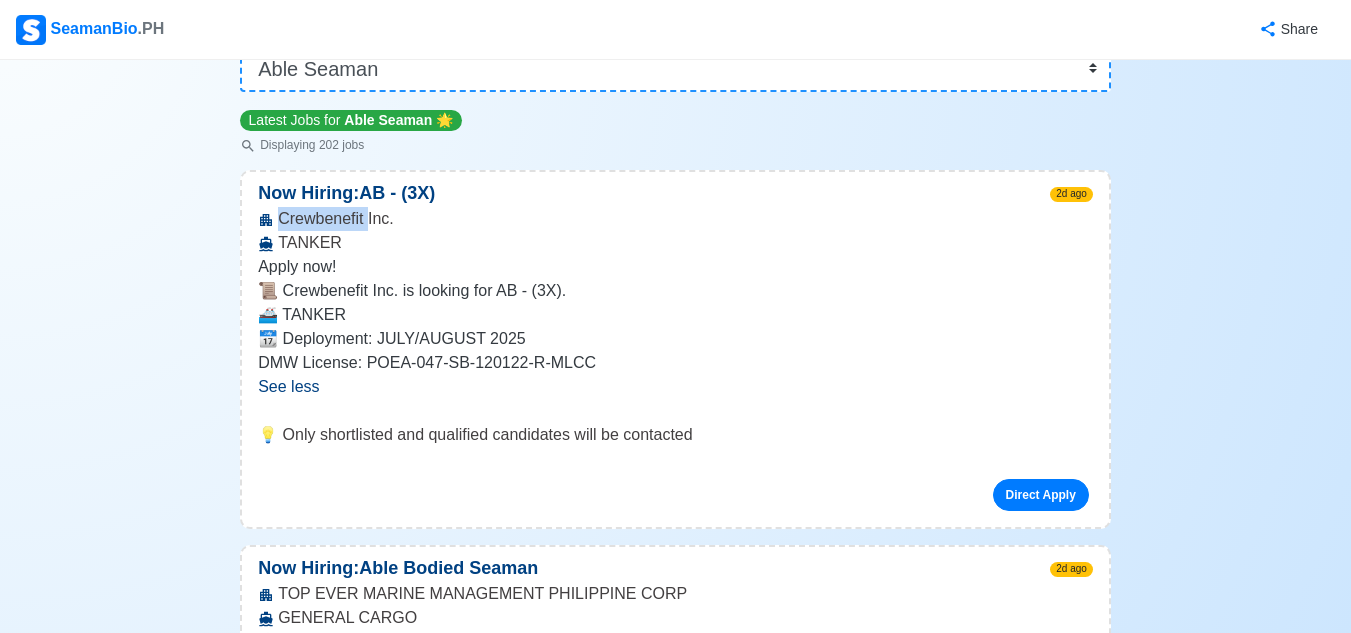 click on "Crewbenefit Inc.   TANKER" at bounding box center (675, 231) 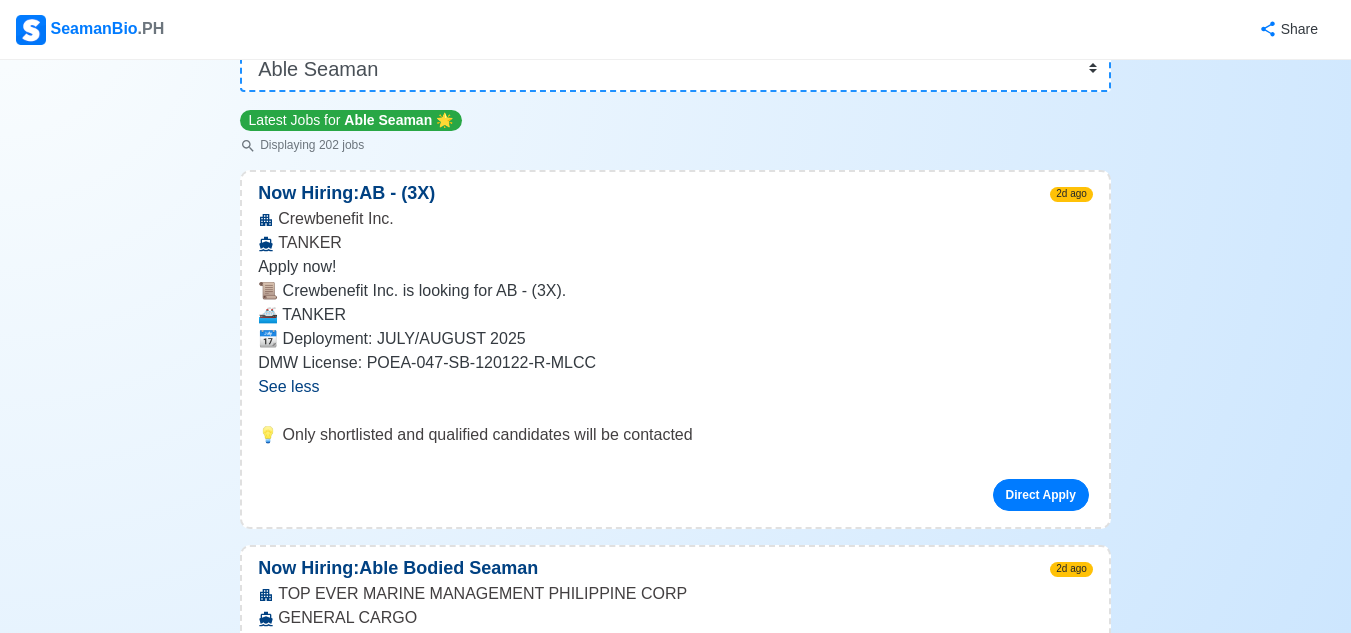 click on "Crewbenefit Inc.   TANKER" at bounding box center (675, 231) 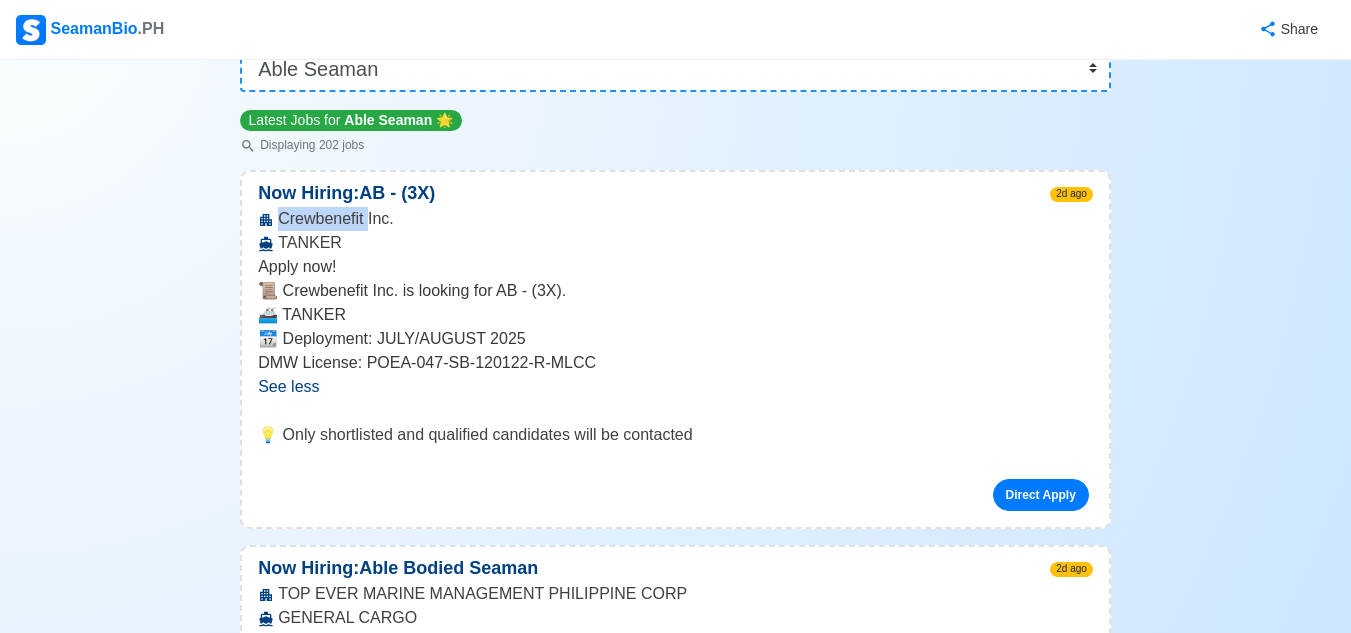 click on "Crewbenefit Inc.   TANKER" at bounding box center [675, 231] 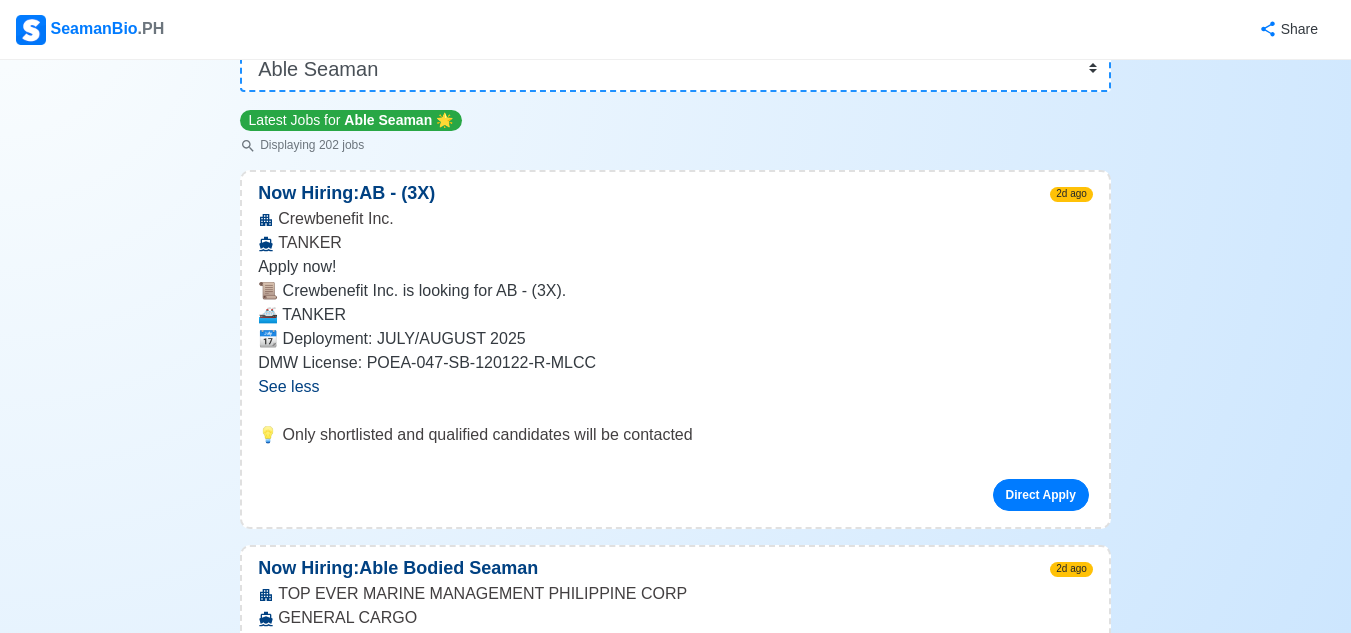 click on "Crewbenefit Inc.   TANKER" at bounding box center [675, 231] 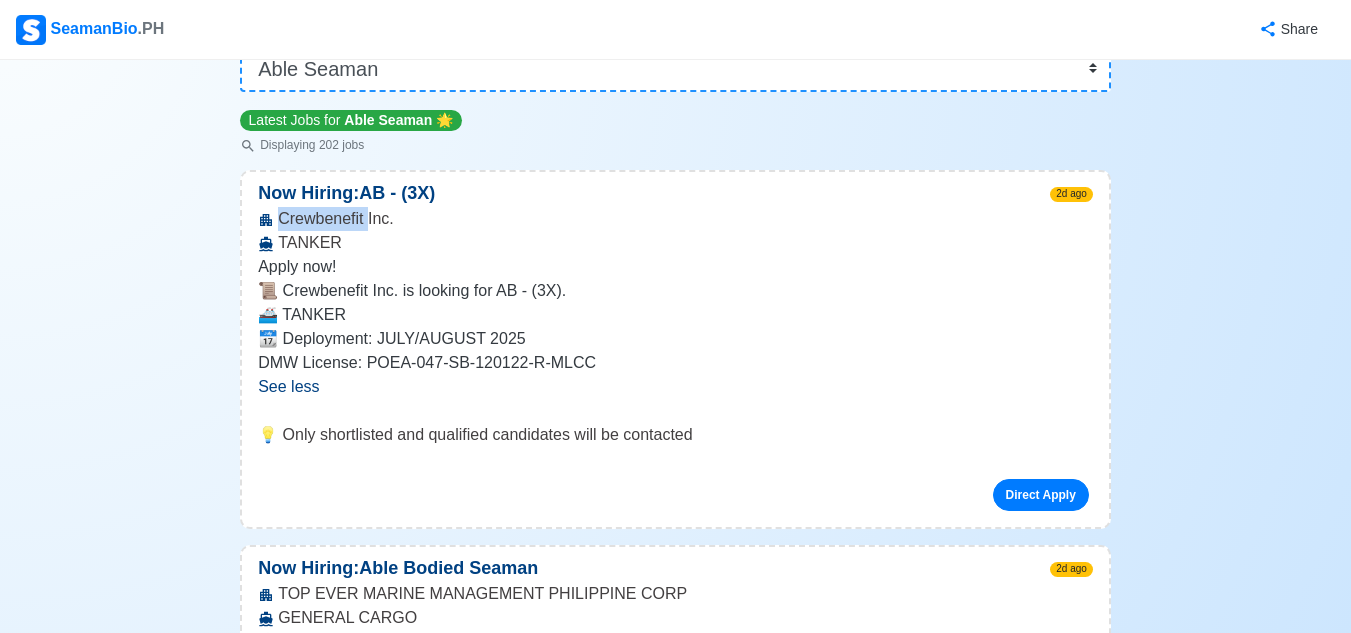 drag, startPoint x: 333, startPoint y: 222, endPoint x: 311, endPoint y: 225, distance: 22.203604 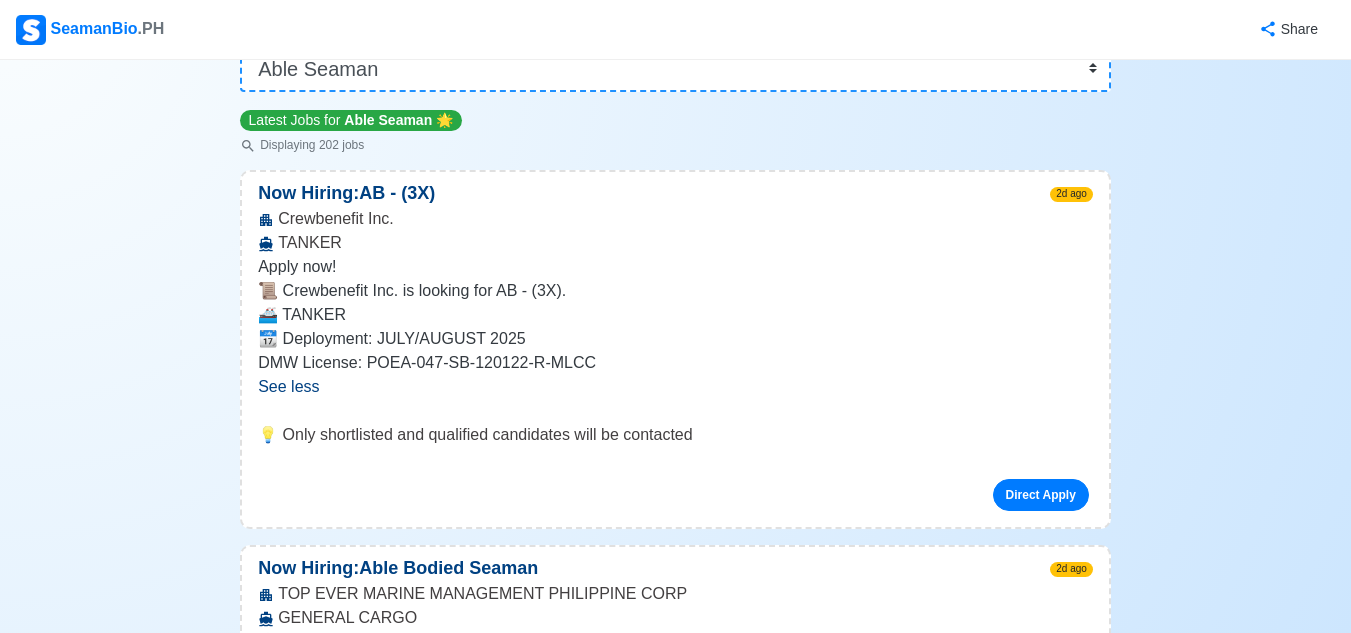 click on "Crewbenefit Inc.   TANKER" at bounding box center (675, 231) 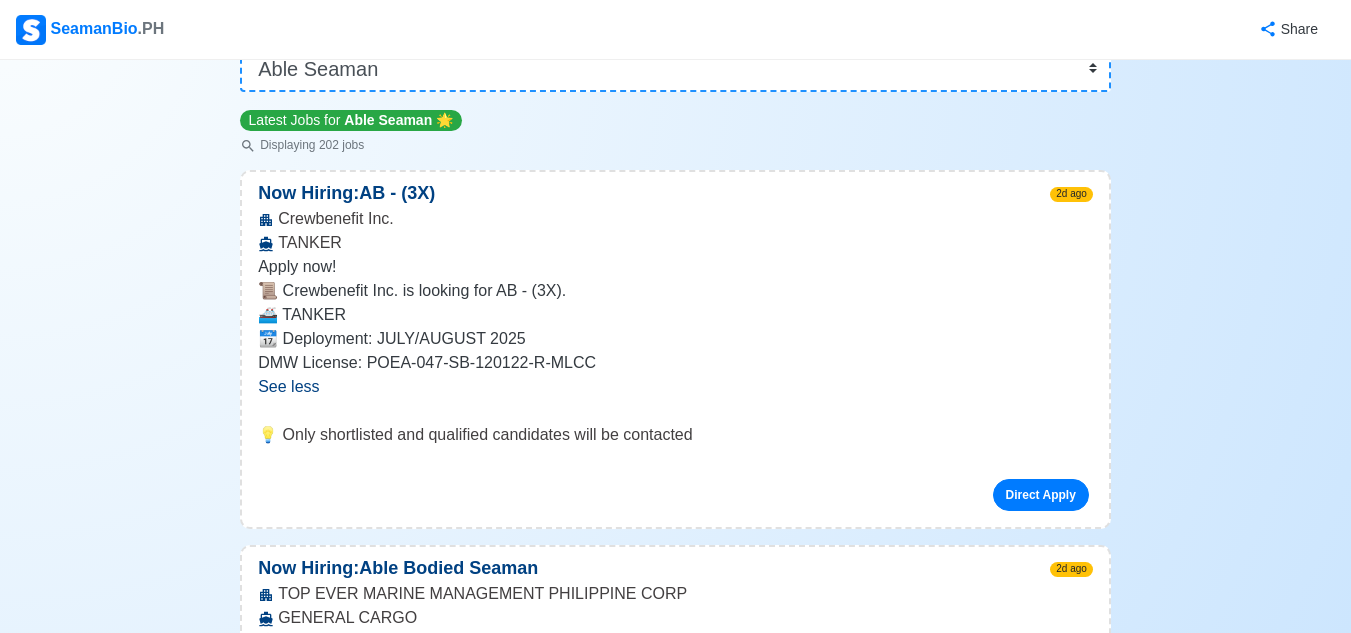 click on "Crewbenefit Inc.   TANKER" at bounding box center (675, 231) 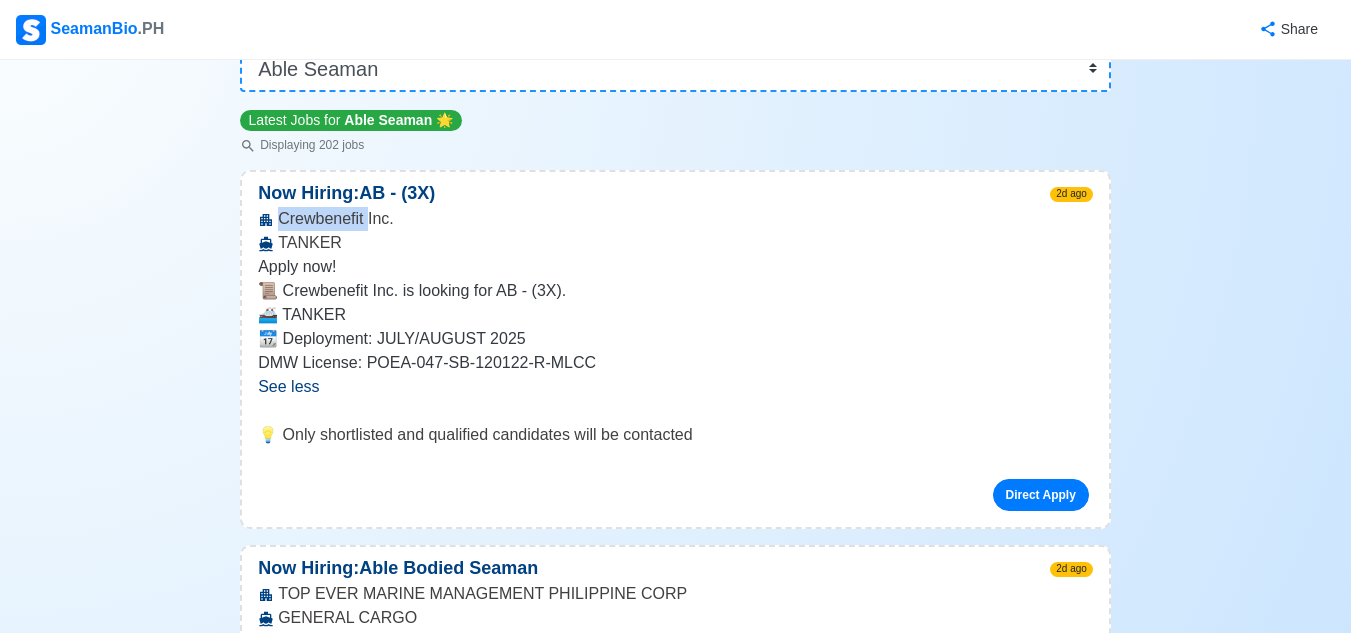 click on "Crewbenefit Inc.   TANKER" at bounding box center (675, 231) 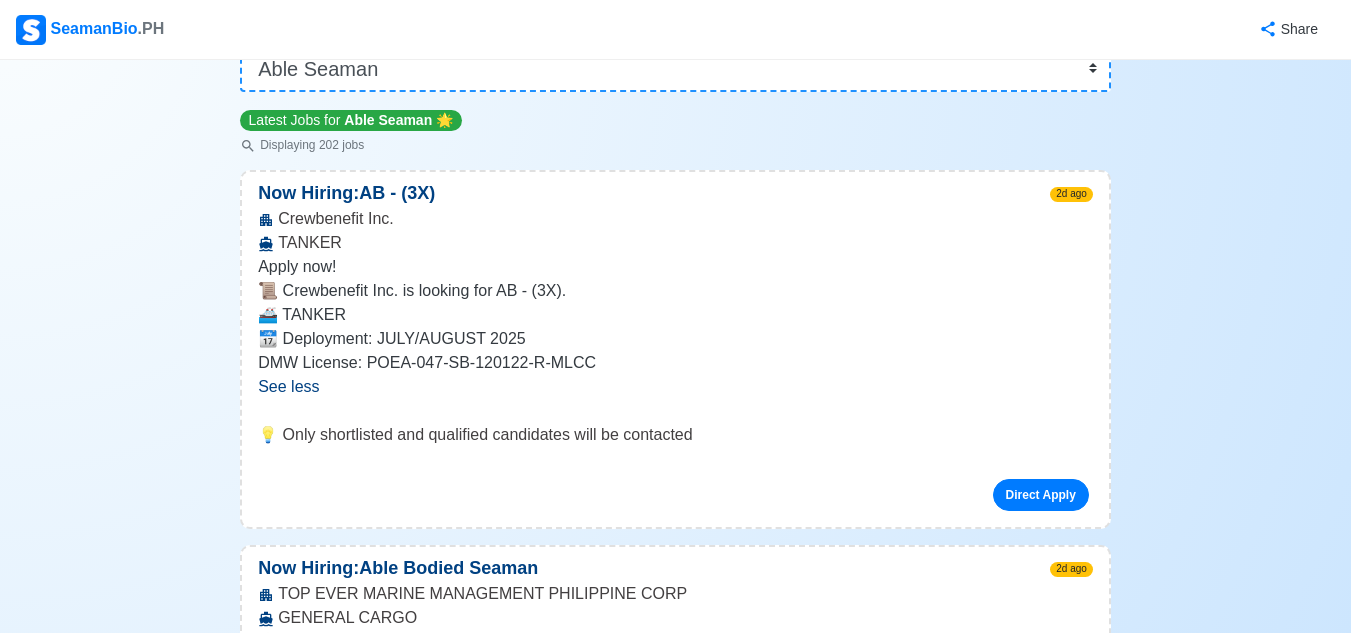 click on "Crewbenefit Inc.   TANKER" at bounding box center [675, 231] 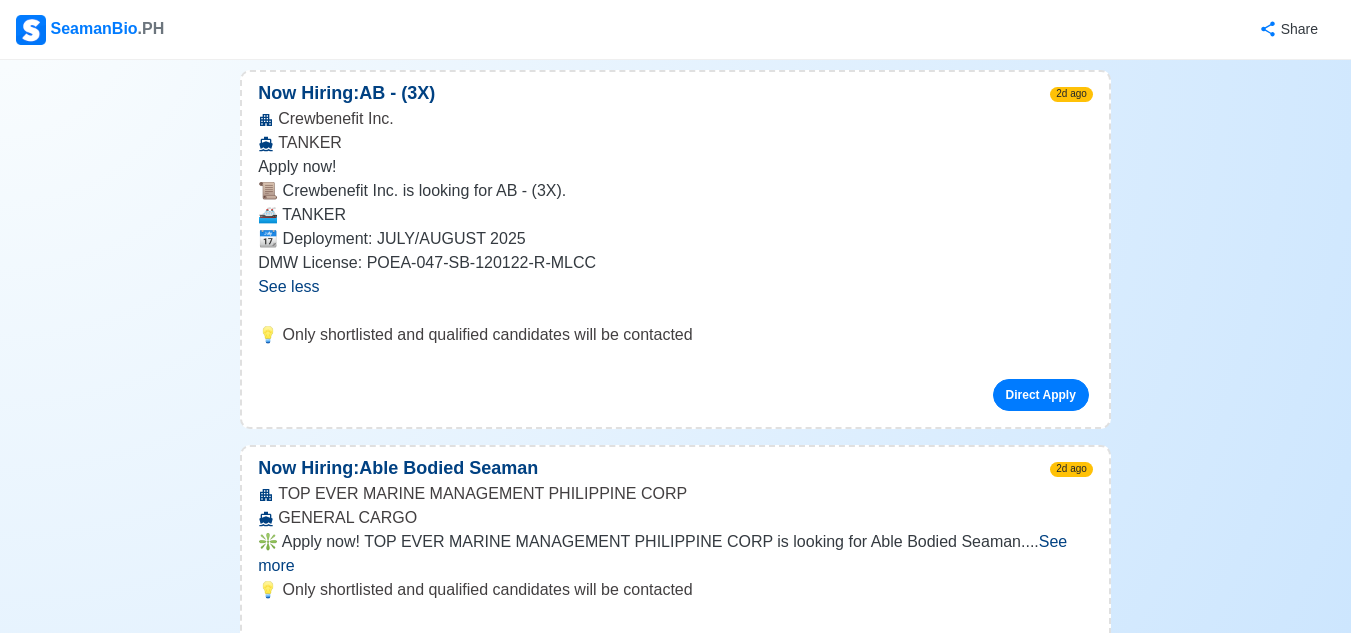 scroll, scrollTop: 400, scrollLeft: 0, axis: vertical 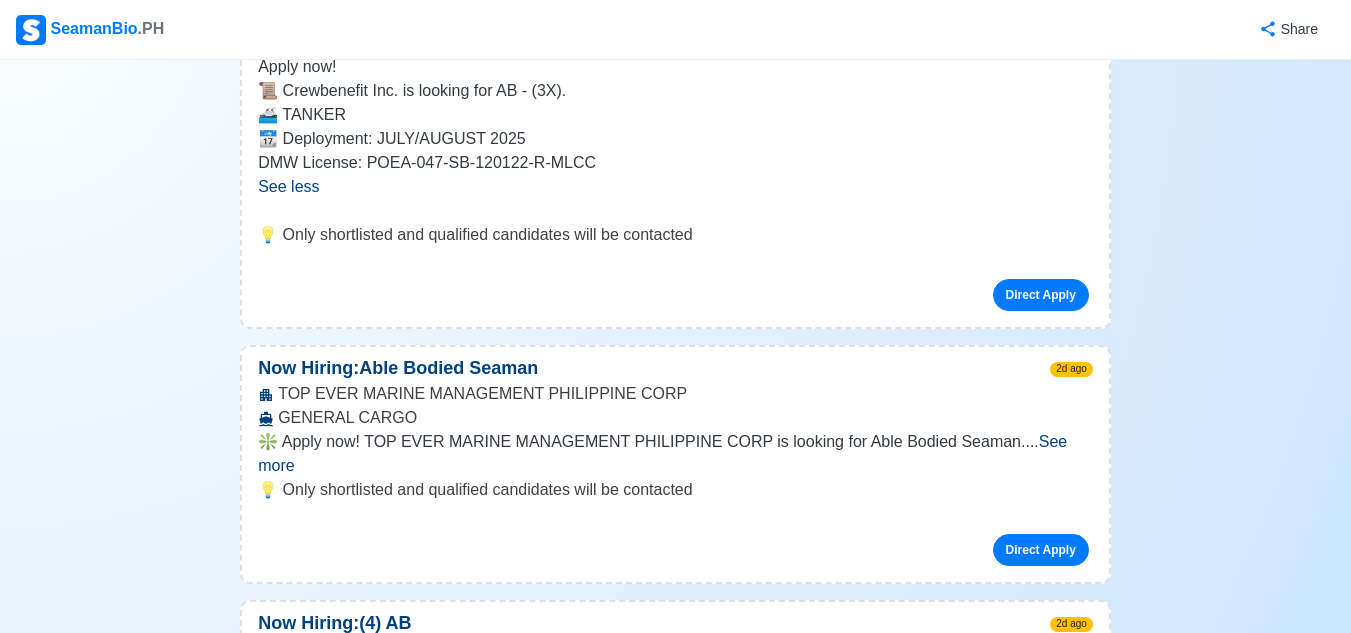 click on "See more" at bounding box center (662, 453) 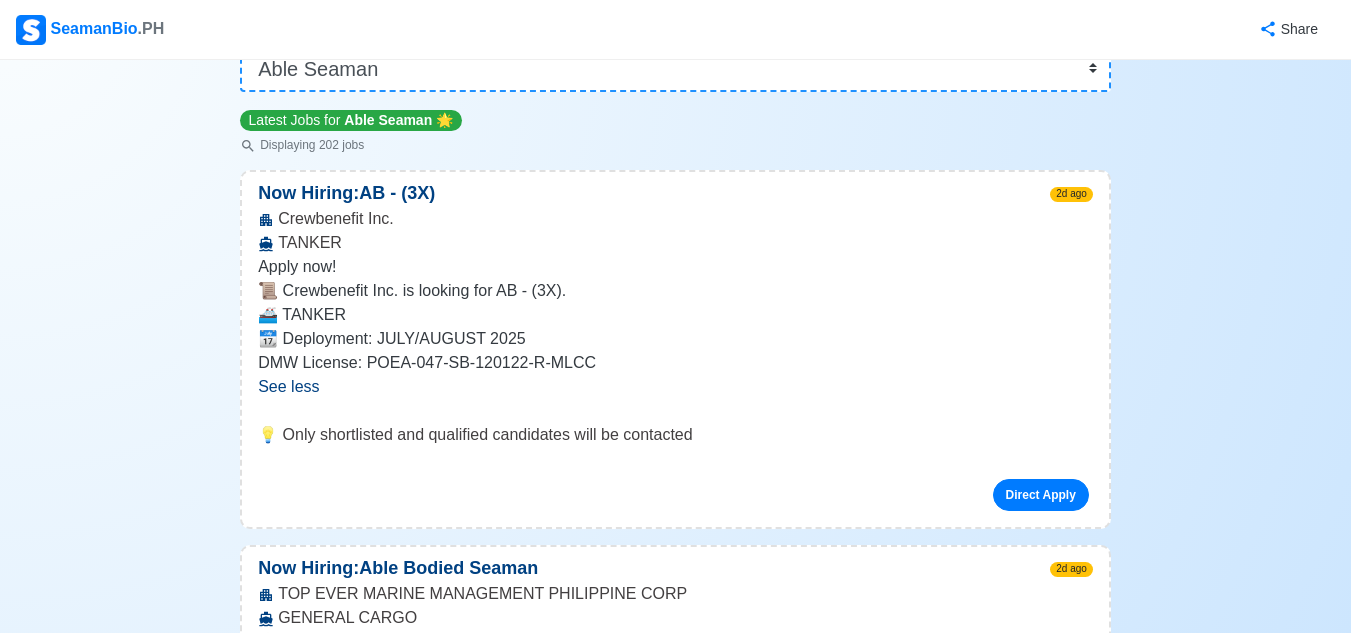 scroll, scrollTop: 0, scrollLeft: 0, axis: both 